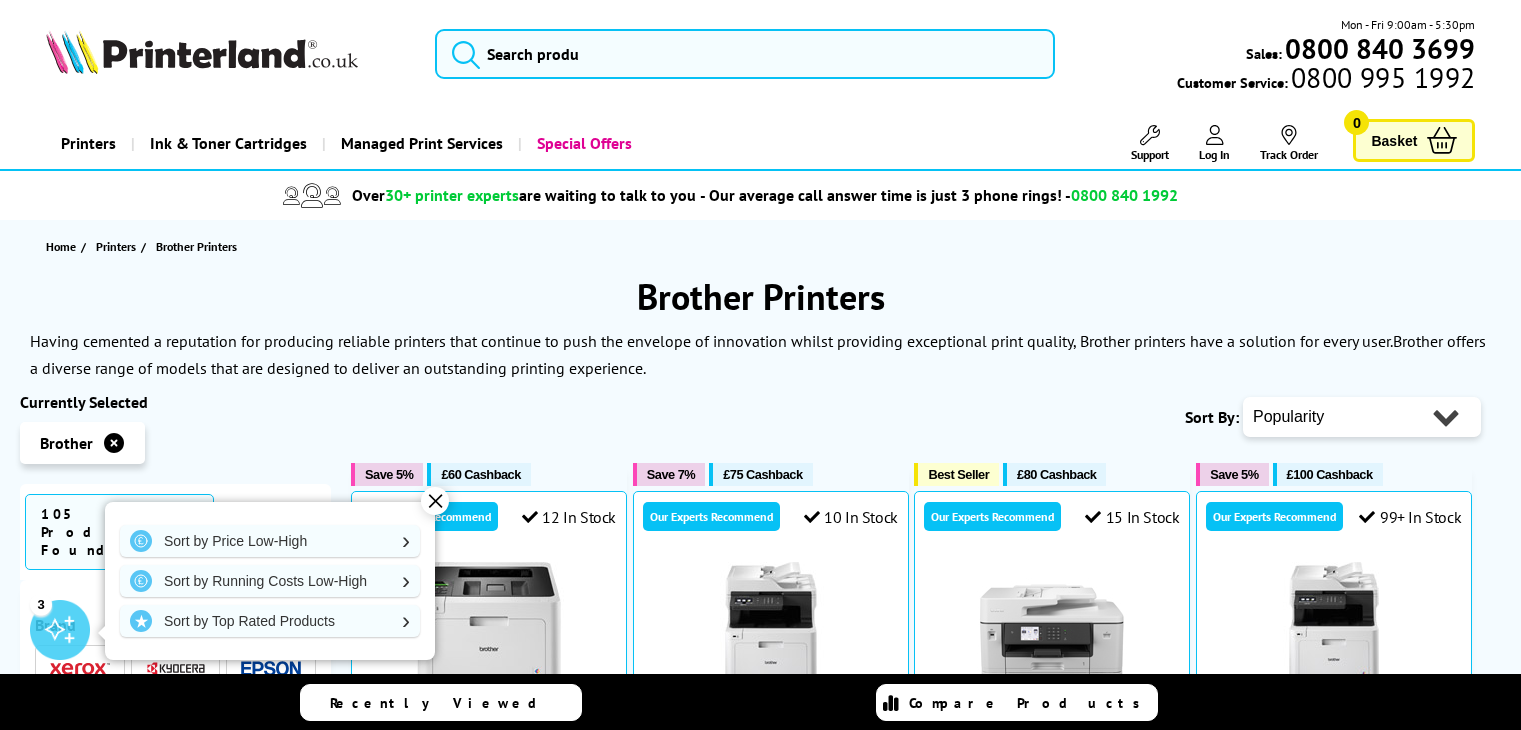 scroll, scrollTop: 0, scrollLeft: 0, axis: both 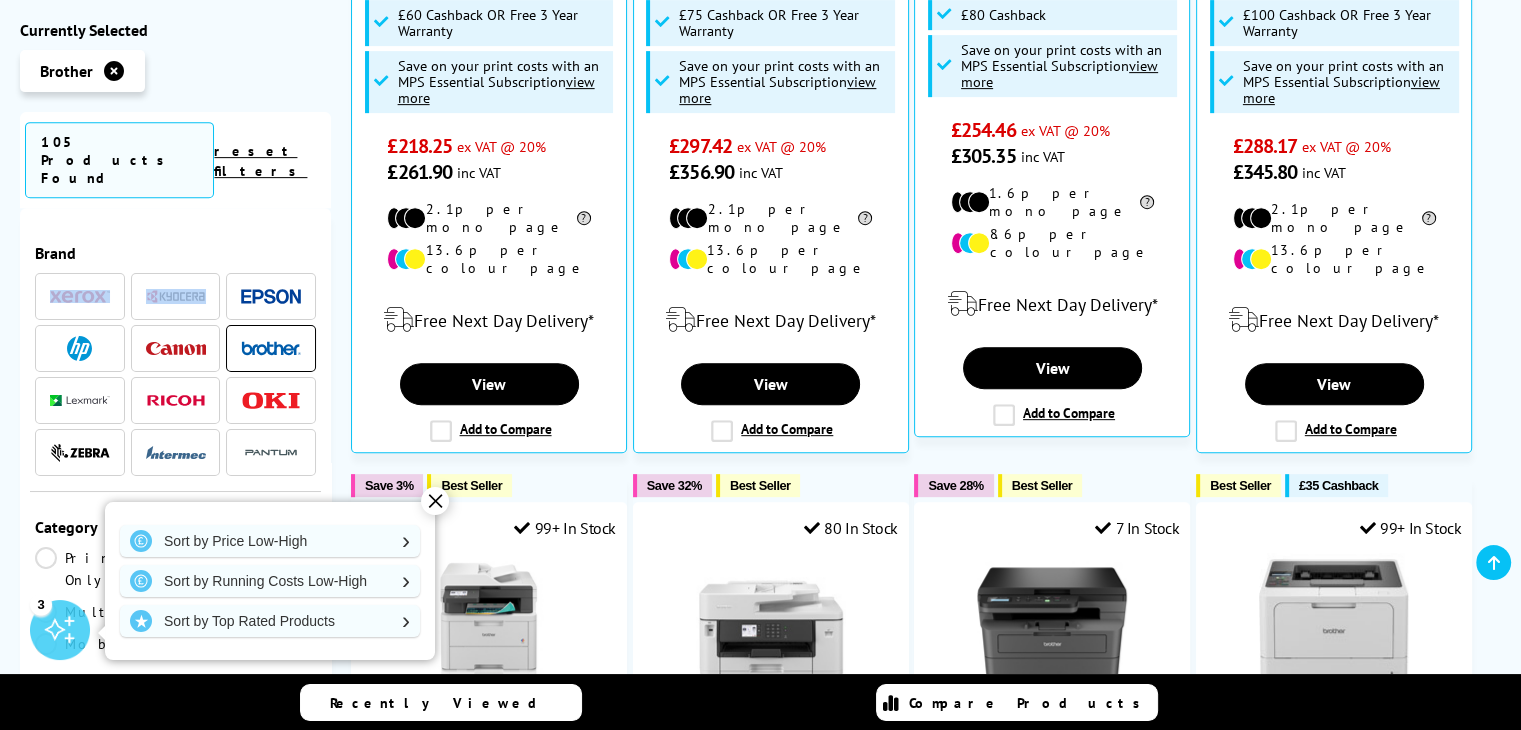 drag, startPoint x: 324, startPoint y: 228, endPoint x: 325, endPoint y: 245, distance: 17.029387 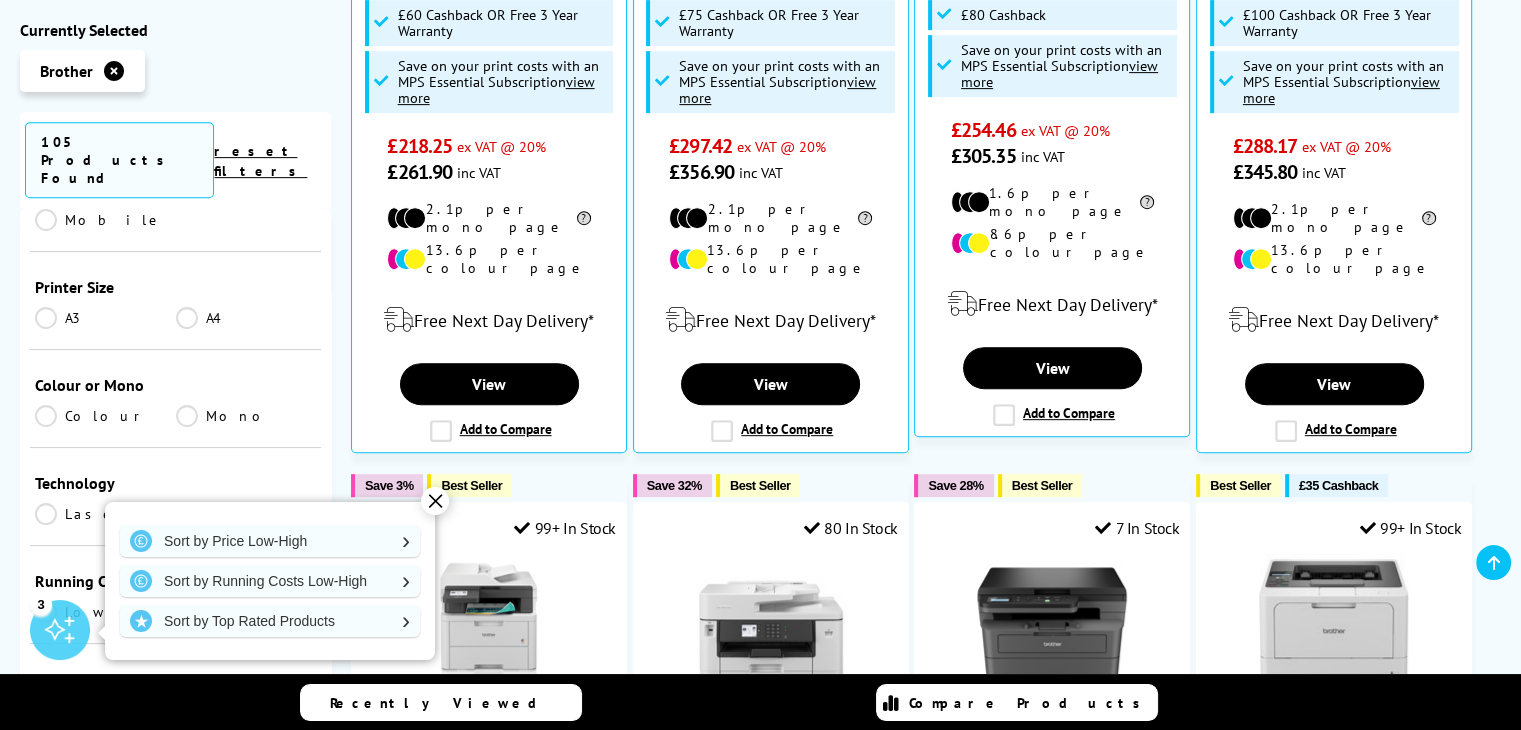 scroll, scrollTop: 448, scrollLeft: 0, axis: vertical 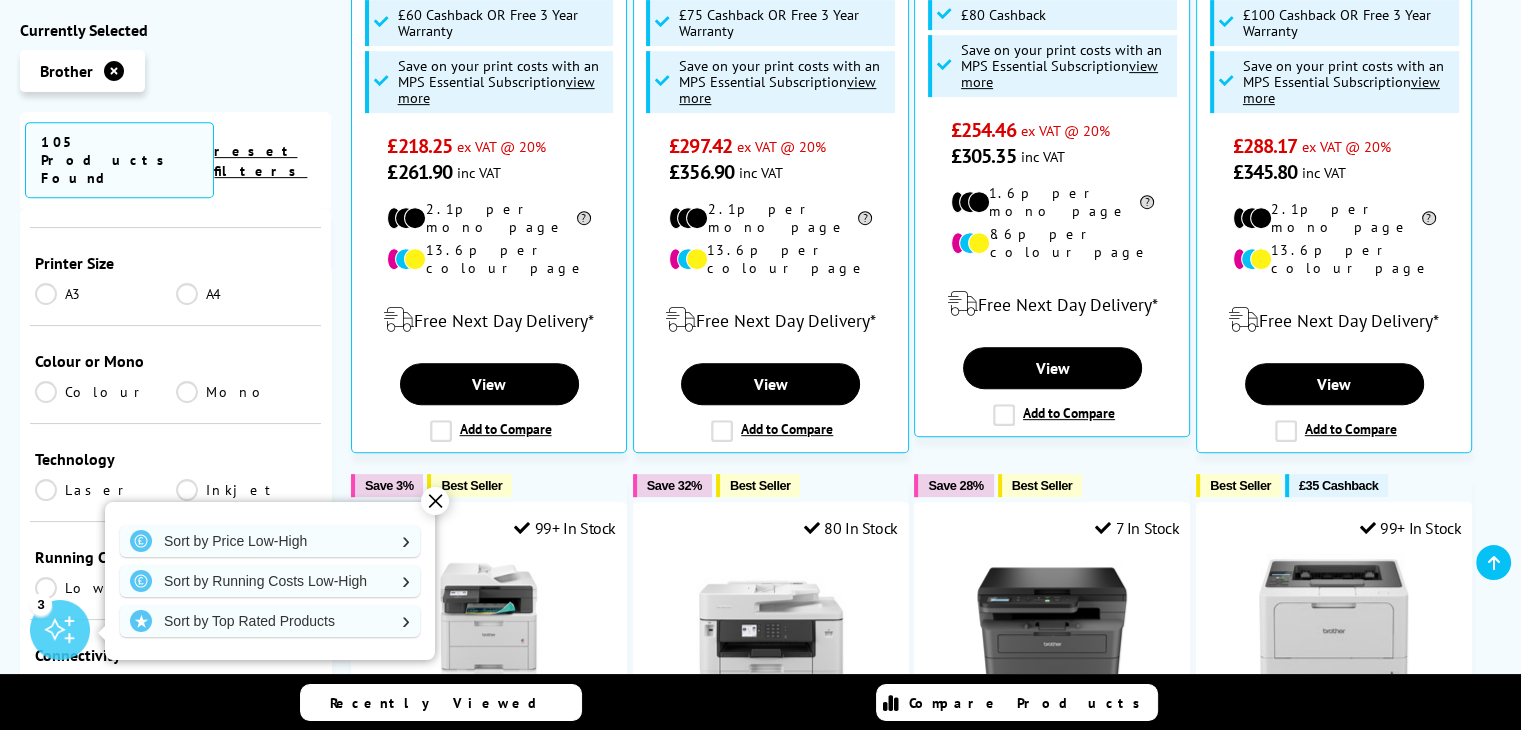 click on "Mono" at bounding box center [246, 392] 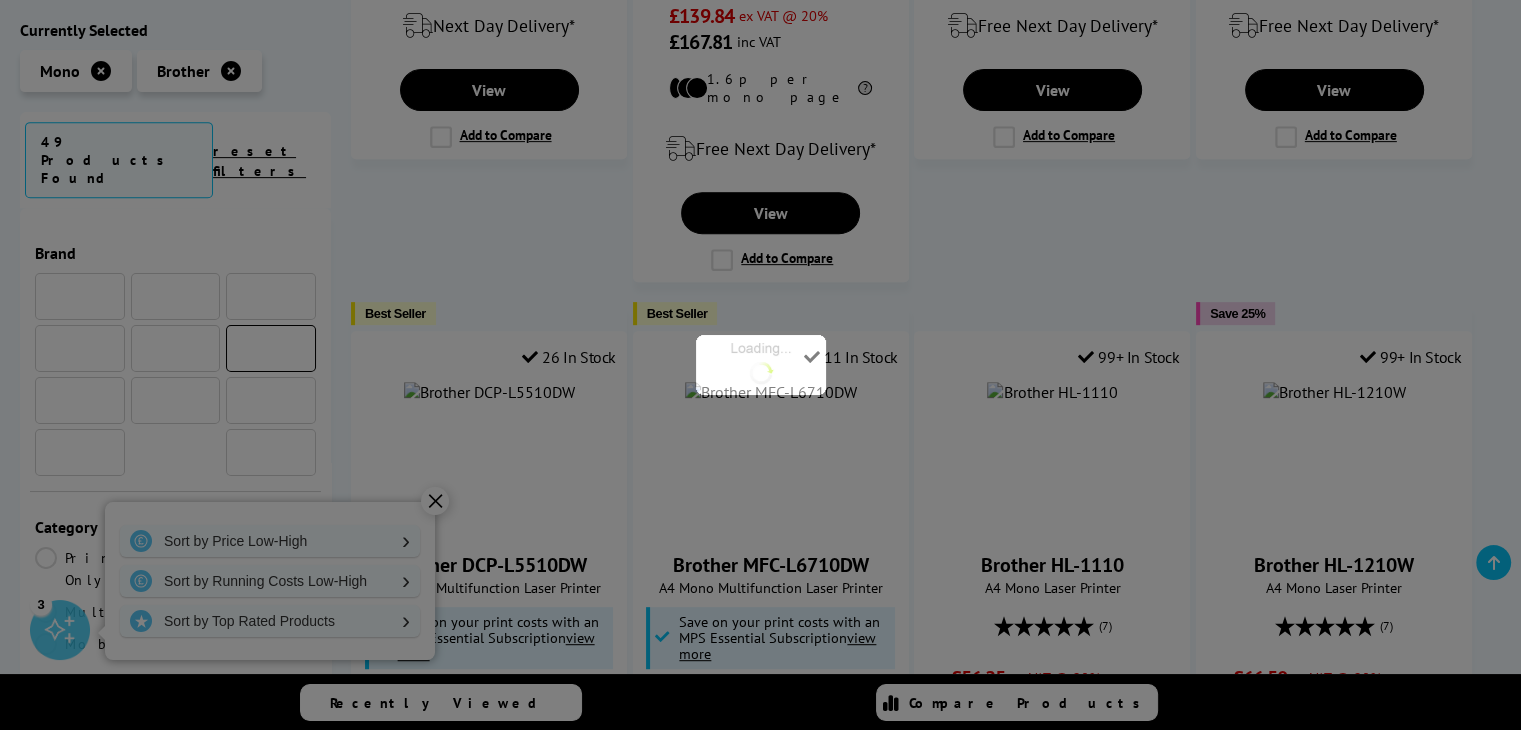 scroll, scrollTop: 448, scrollLeft: 0, axis: vertical 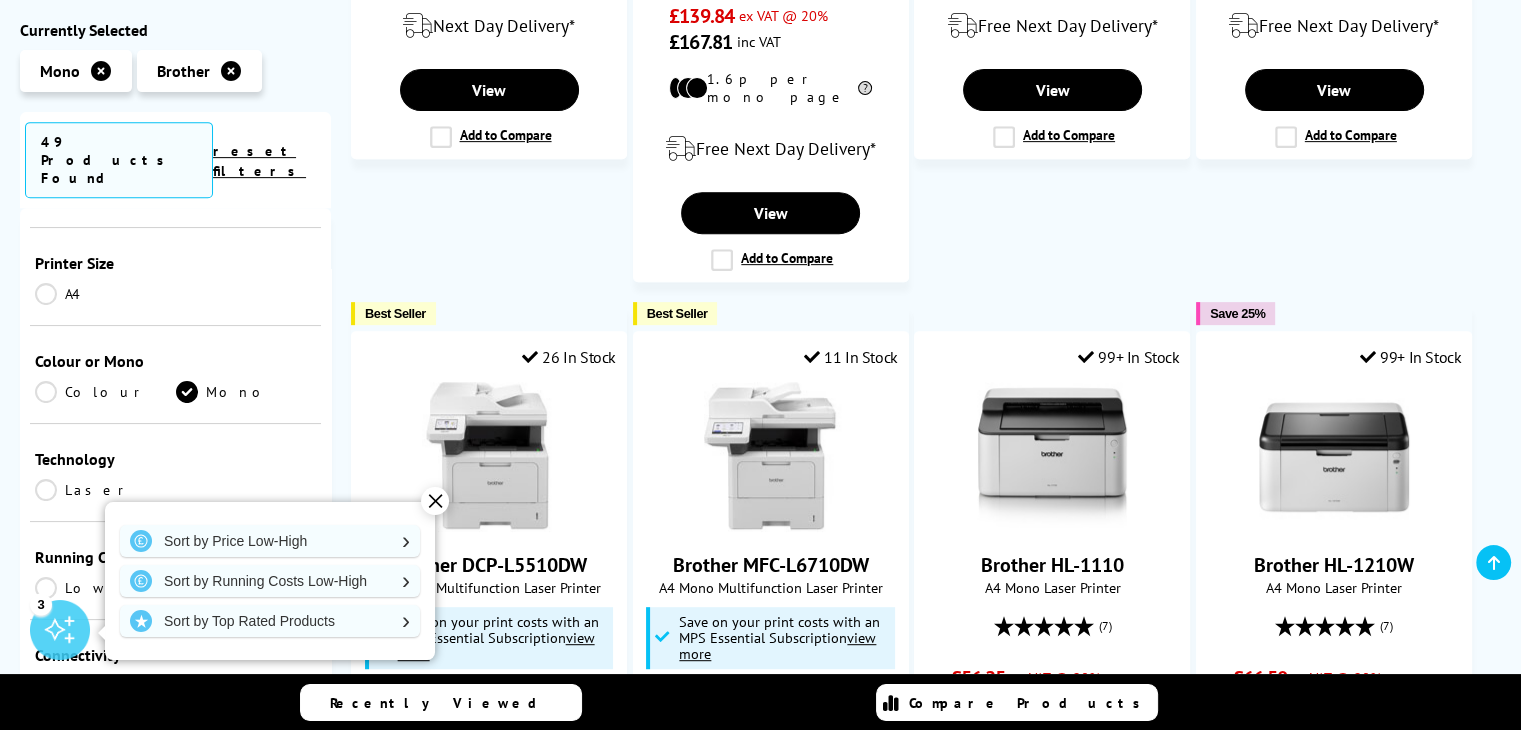 click on "Laser" at bounding box center [105, 490] 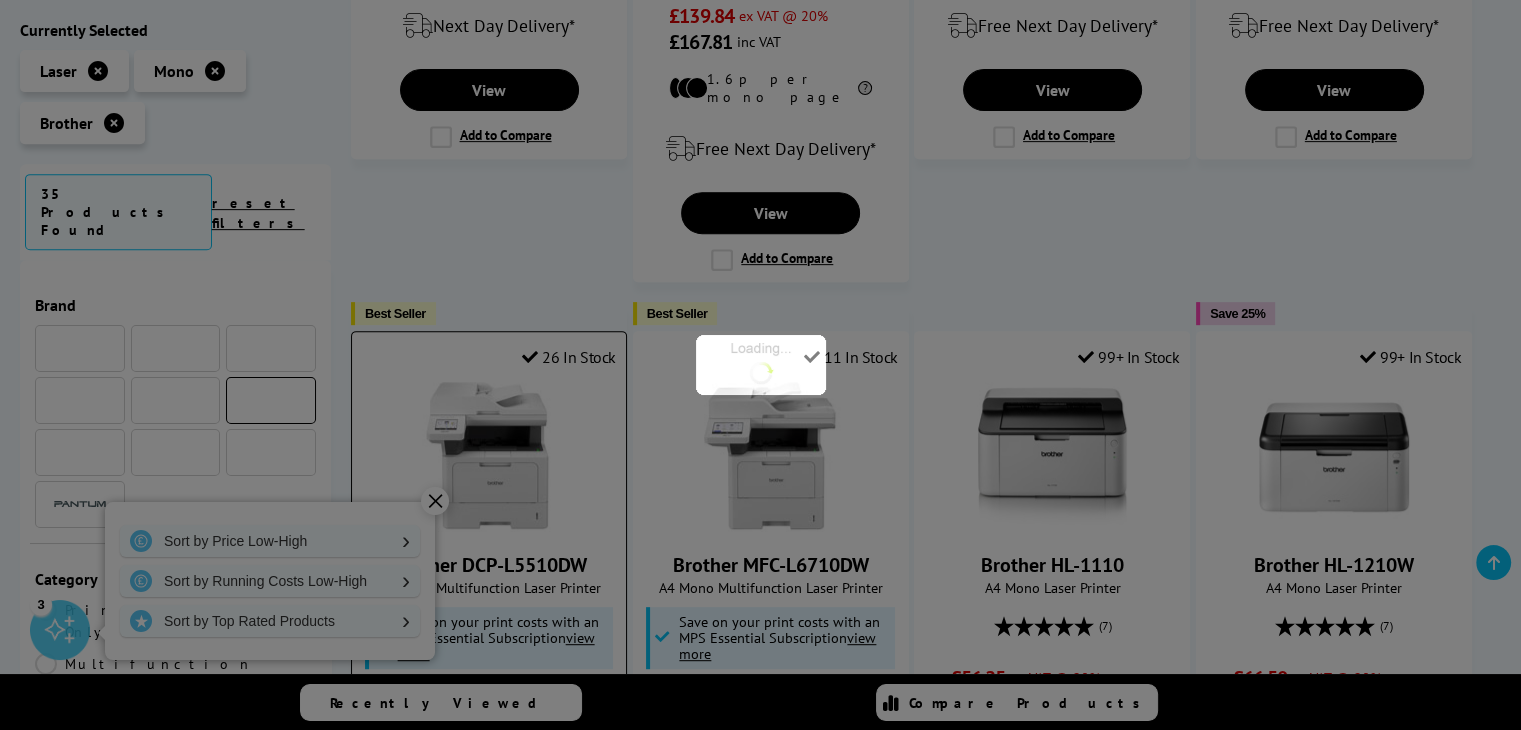 scroll, scrollTop: 448, scrollLeft: 0, axis: vertical 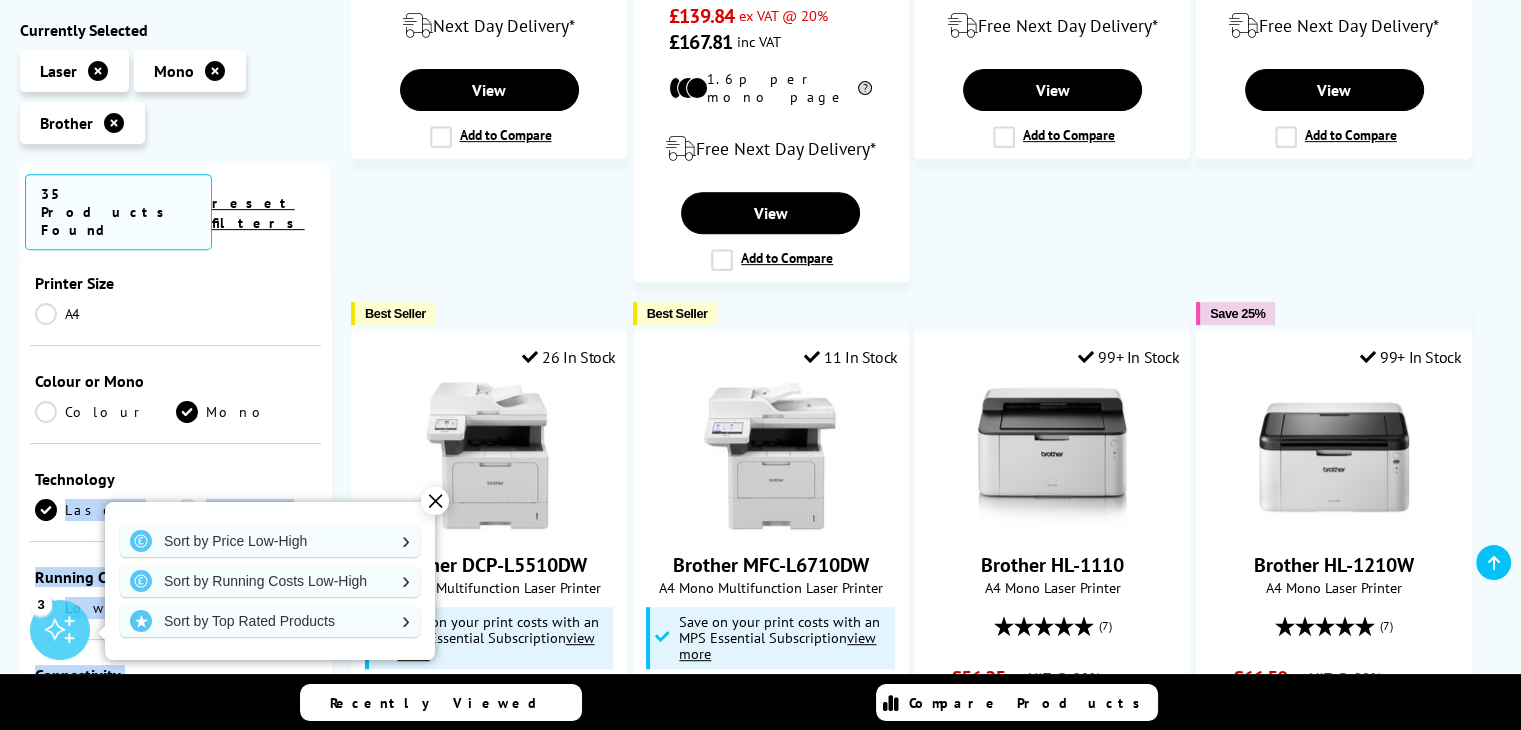 drag, startPoint x: 332, startPoint y: 359, endPoint x: 326, endPoint y: 381, distance: 22.803509 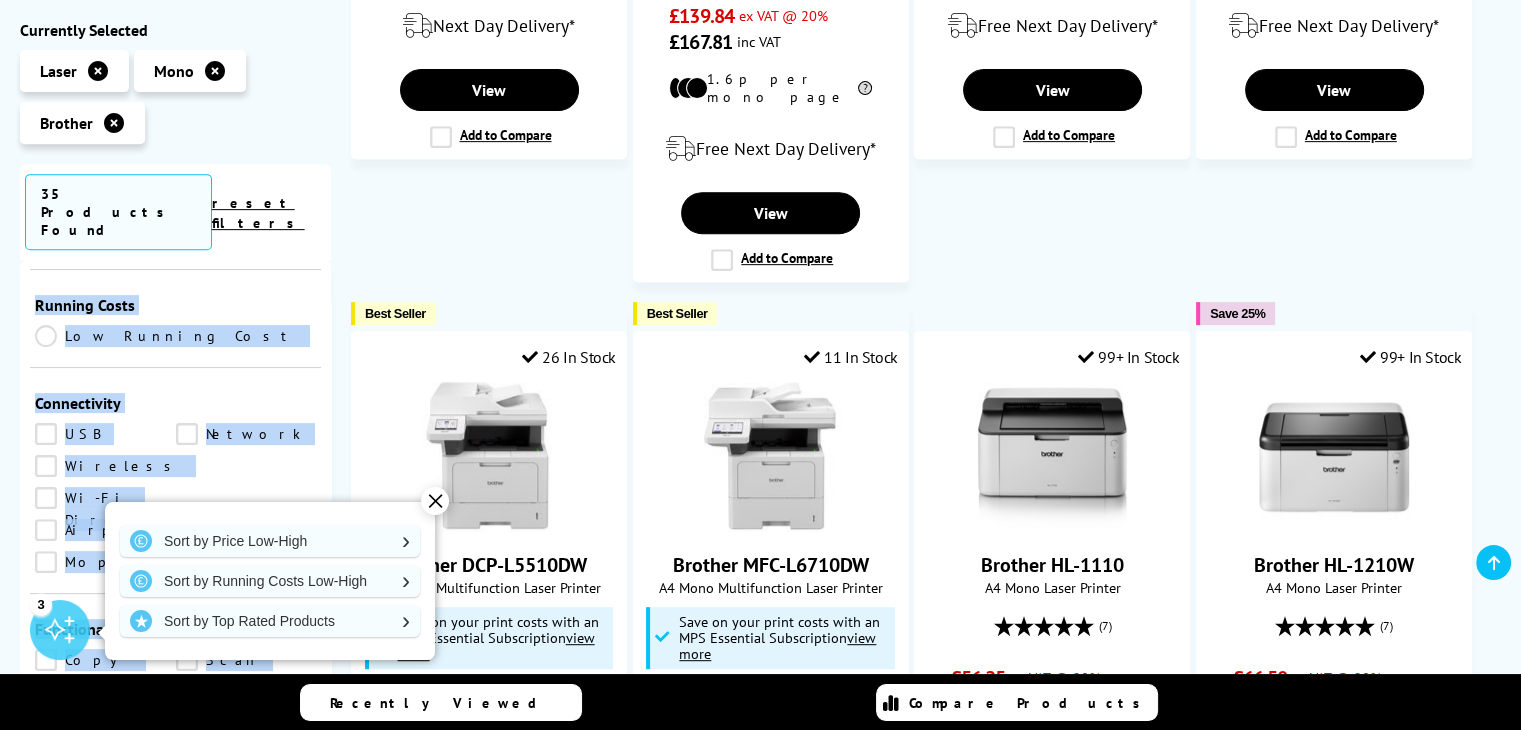 scroll, scrollTop: 723, scrollLeft: 0, axis: vertical 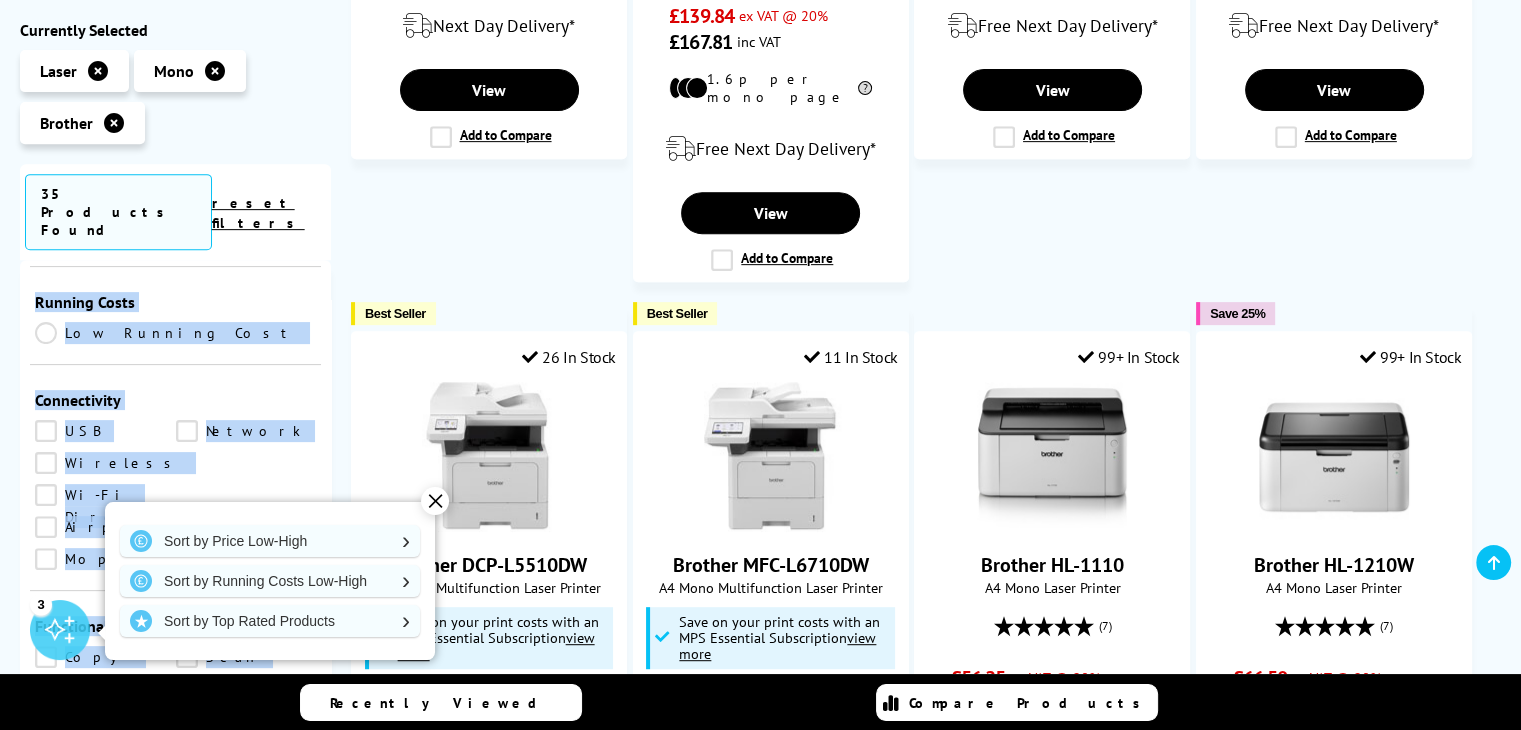 click on "Wireless" at bounding box center [108, 463] 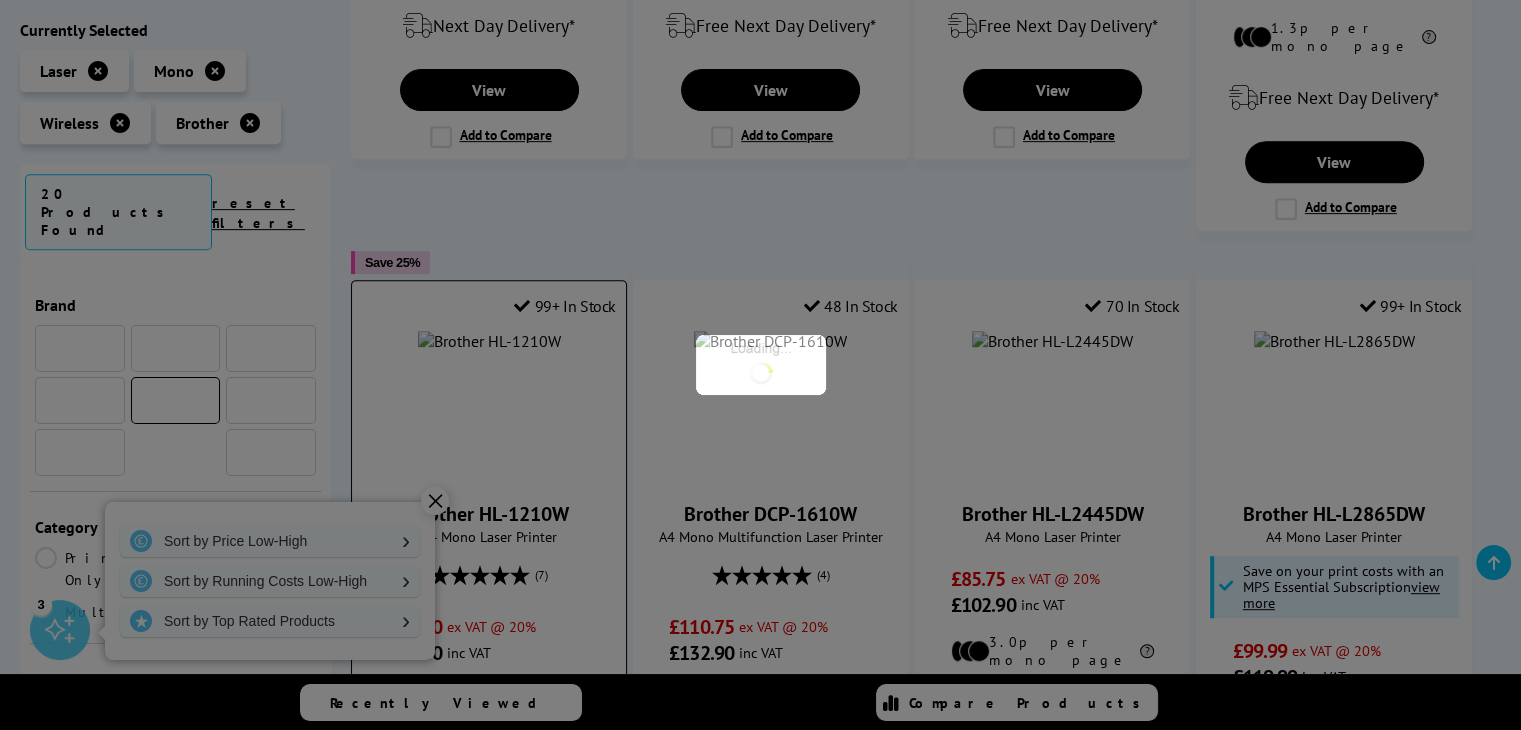 scroll, scrollTop: 723, scrollLeft: 0, axis: vertical 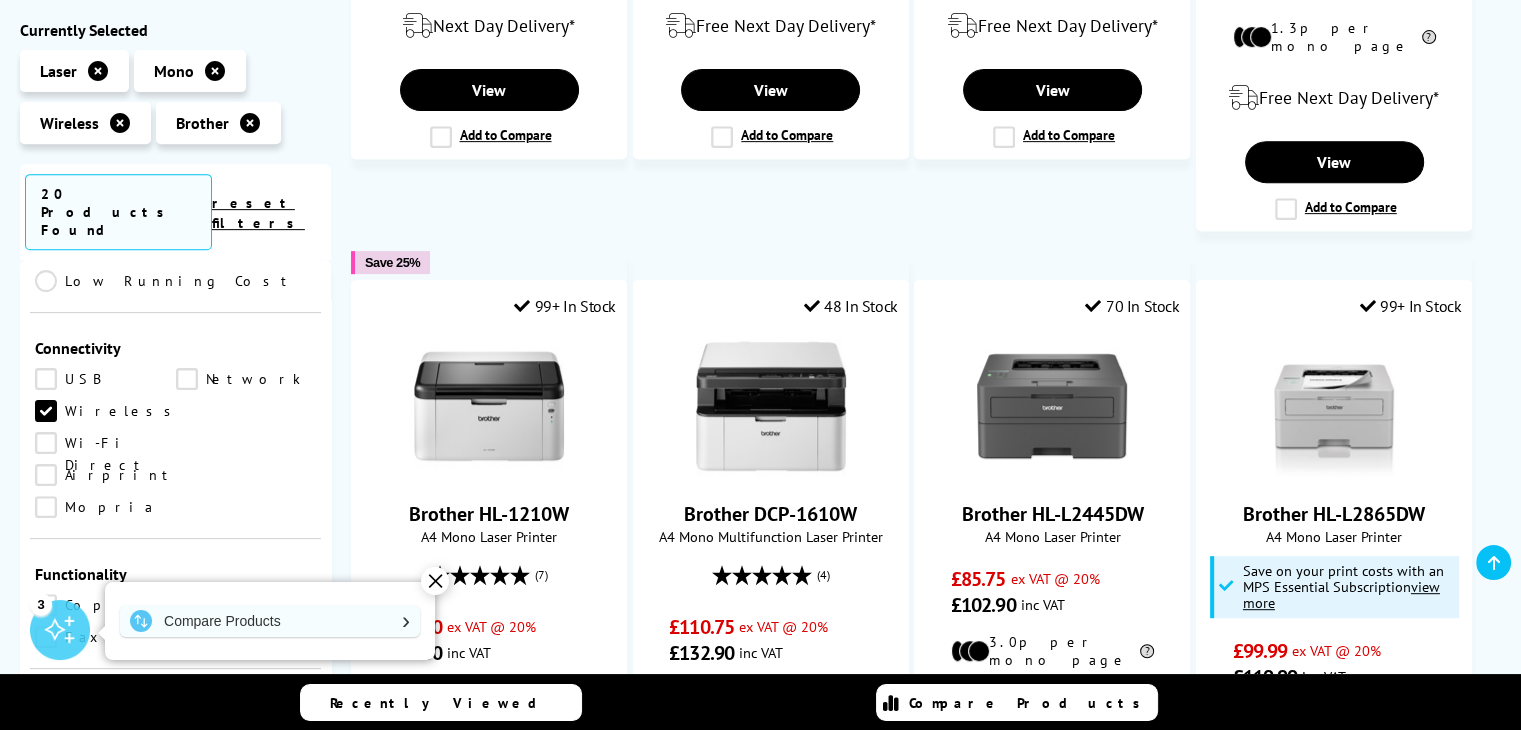 click on "Scan" at bounding box center [246, 605] 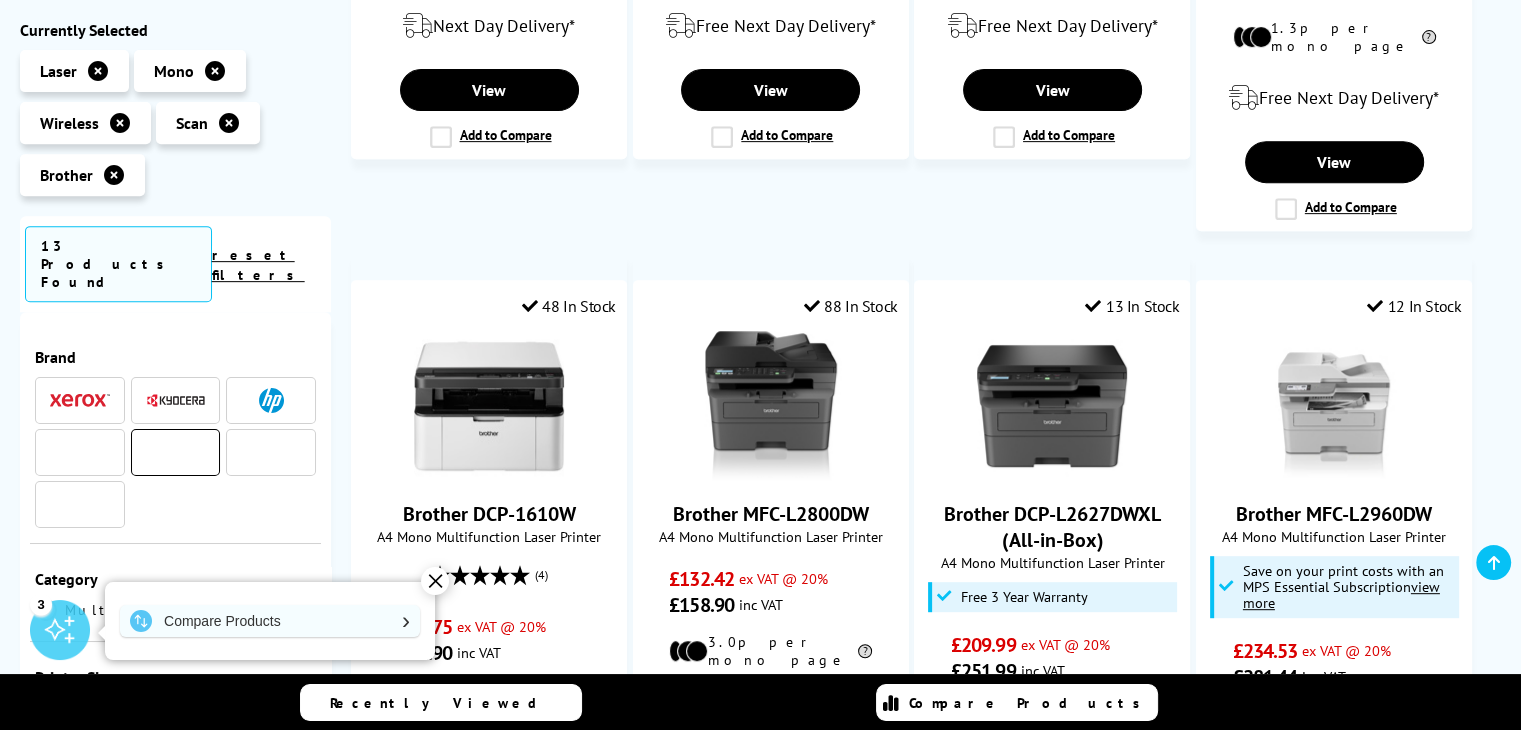 scroll, scrollTop: 723, scrollLeft: 0, axis: vertical 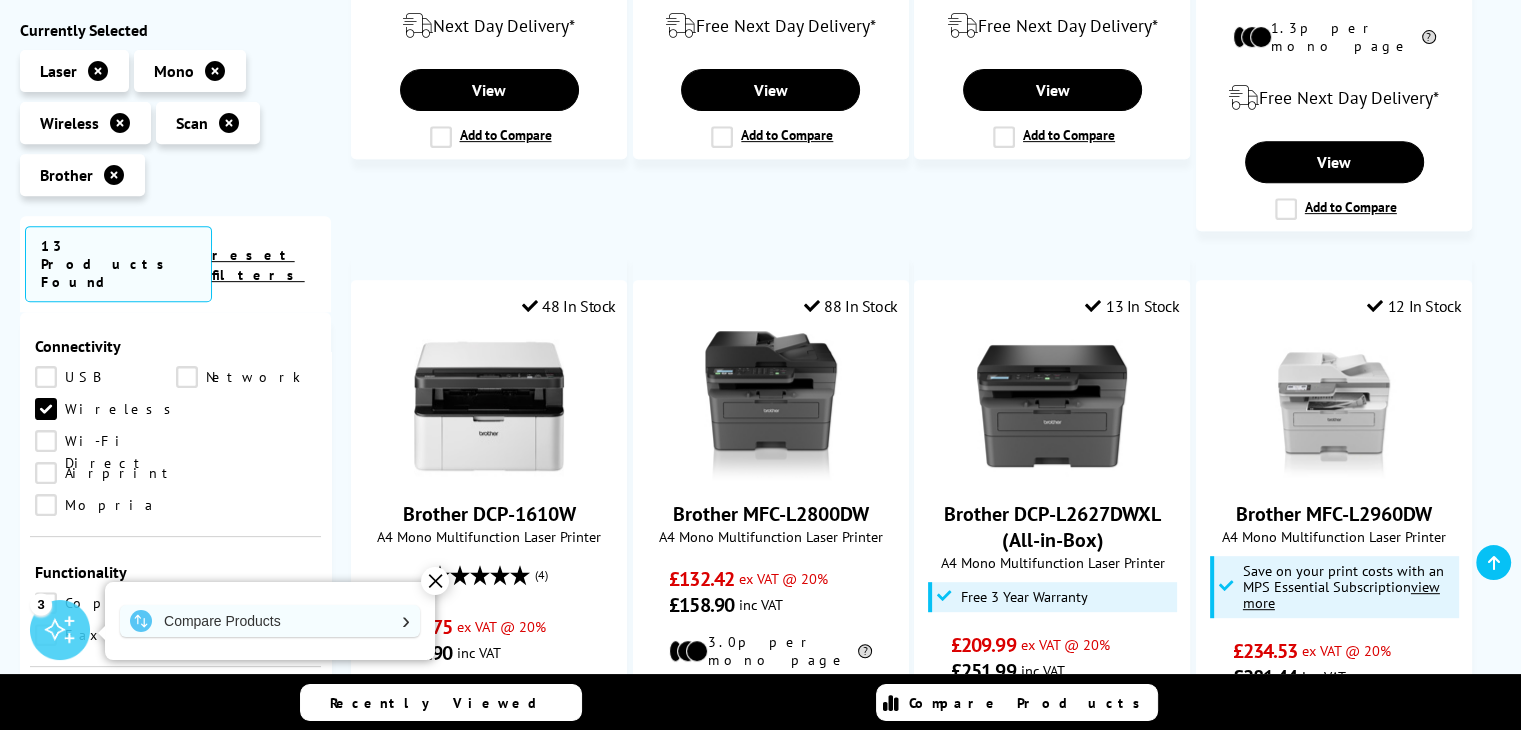 click on "Copy" at bounding box center (105, 603) 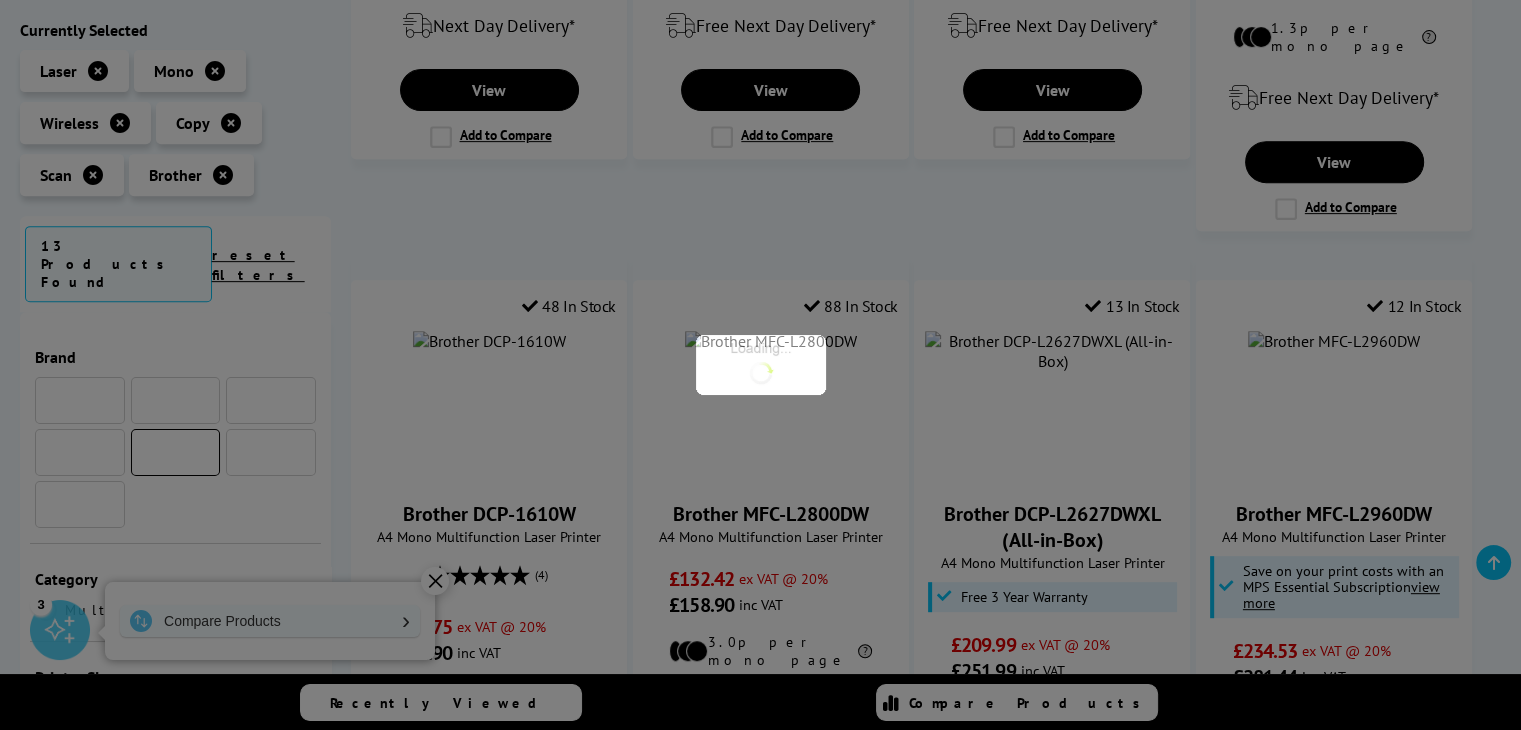 scroll, scrollTop: 723, scrollLeft: 0, axis: vertical 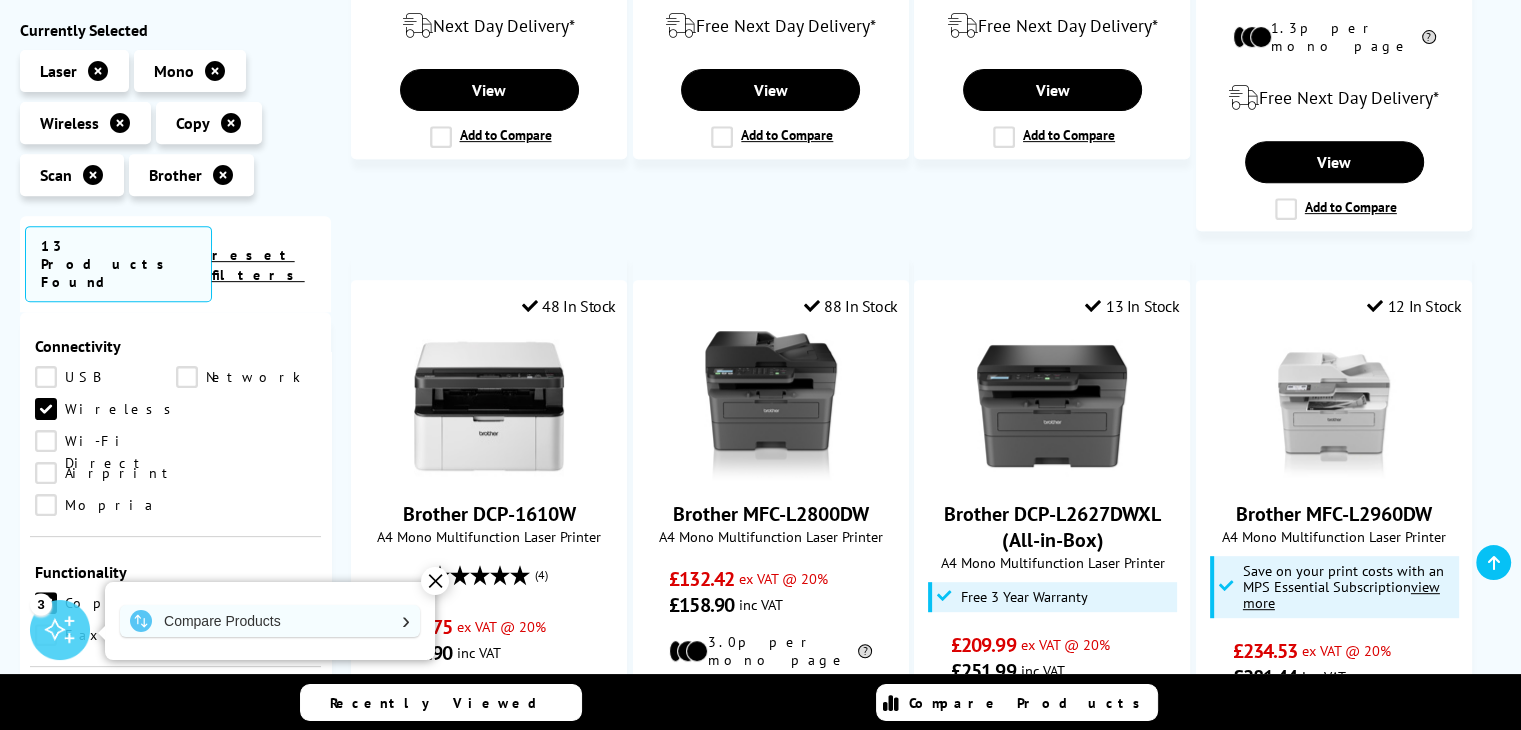 drag, startPoint x: 1519, startPoint y: 233, endPoint x: 1522, endPoint y: 301, distance: 68.06615 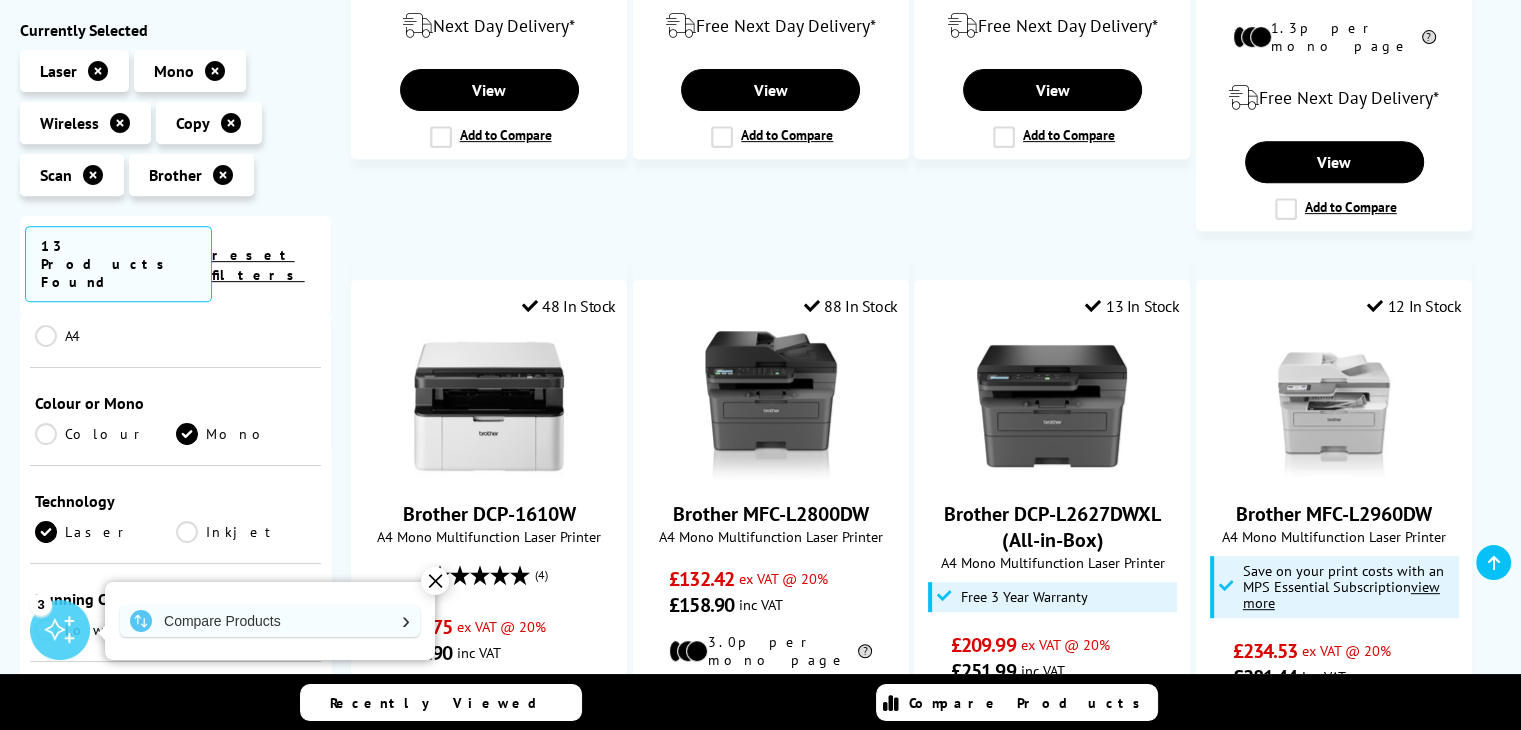 scroll, scrollTop: 0, scrollLeft: 0, axis: both 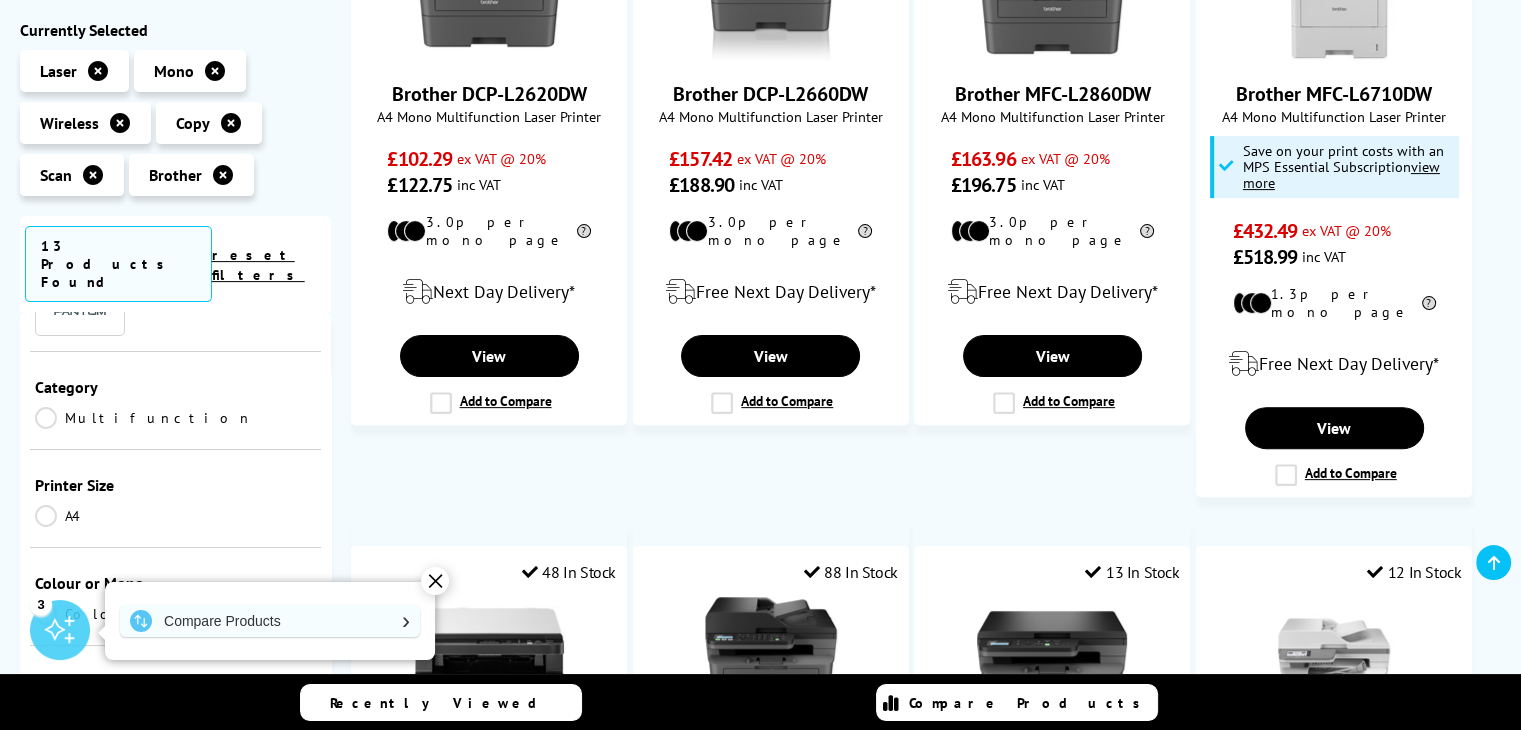 click on "Multifunction" at bounding box center (144, 418) 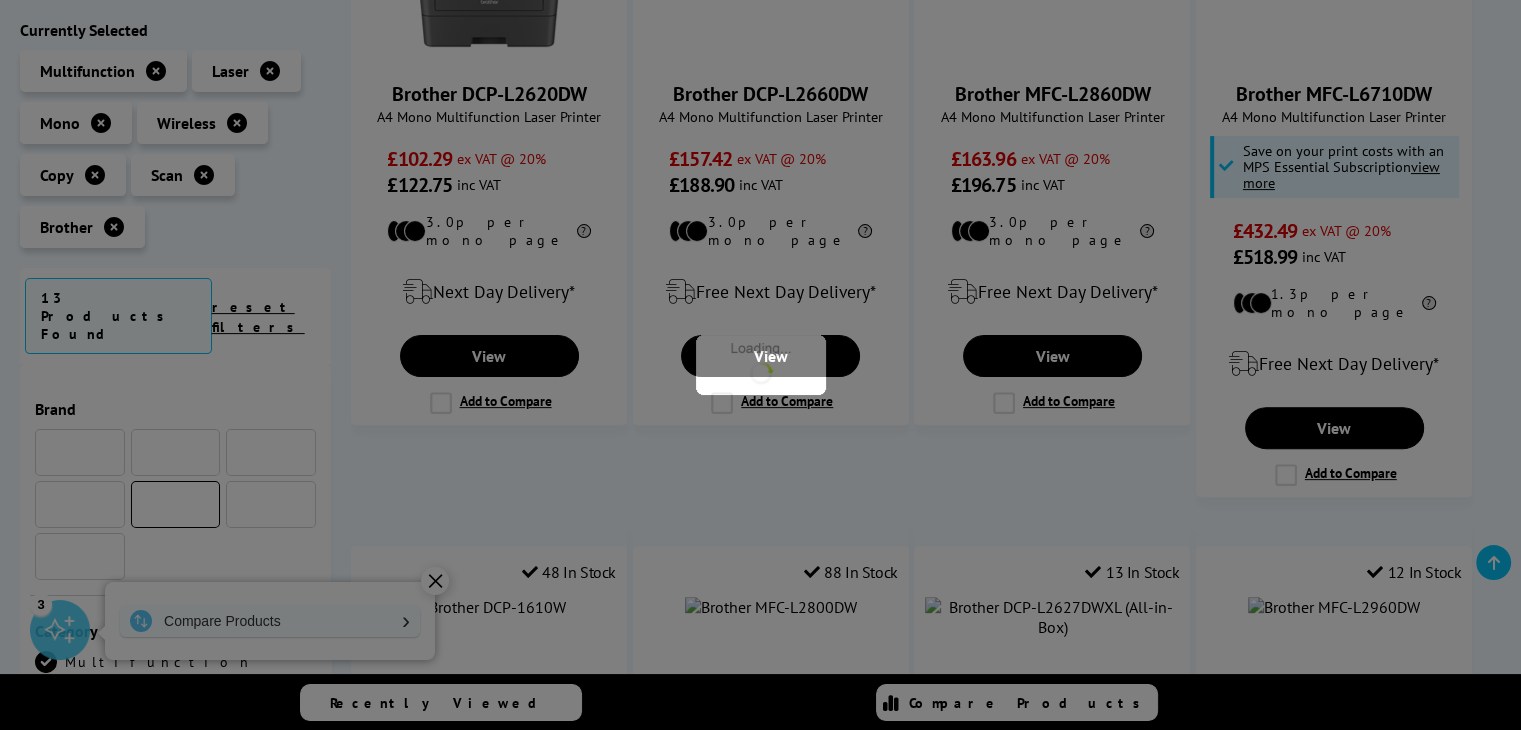 scroll, scrollTop: 192, scrollLeft: 0, axis: vertical 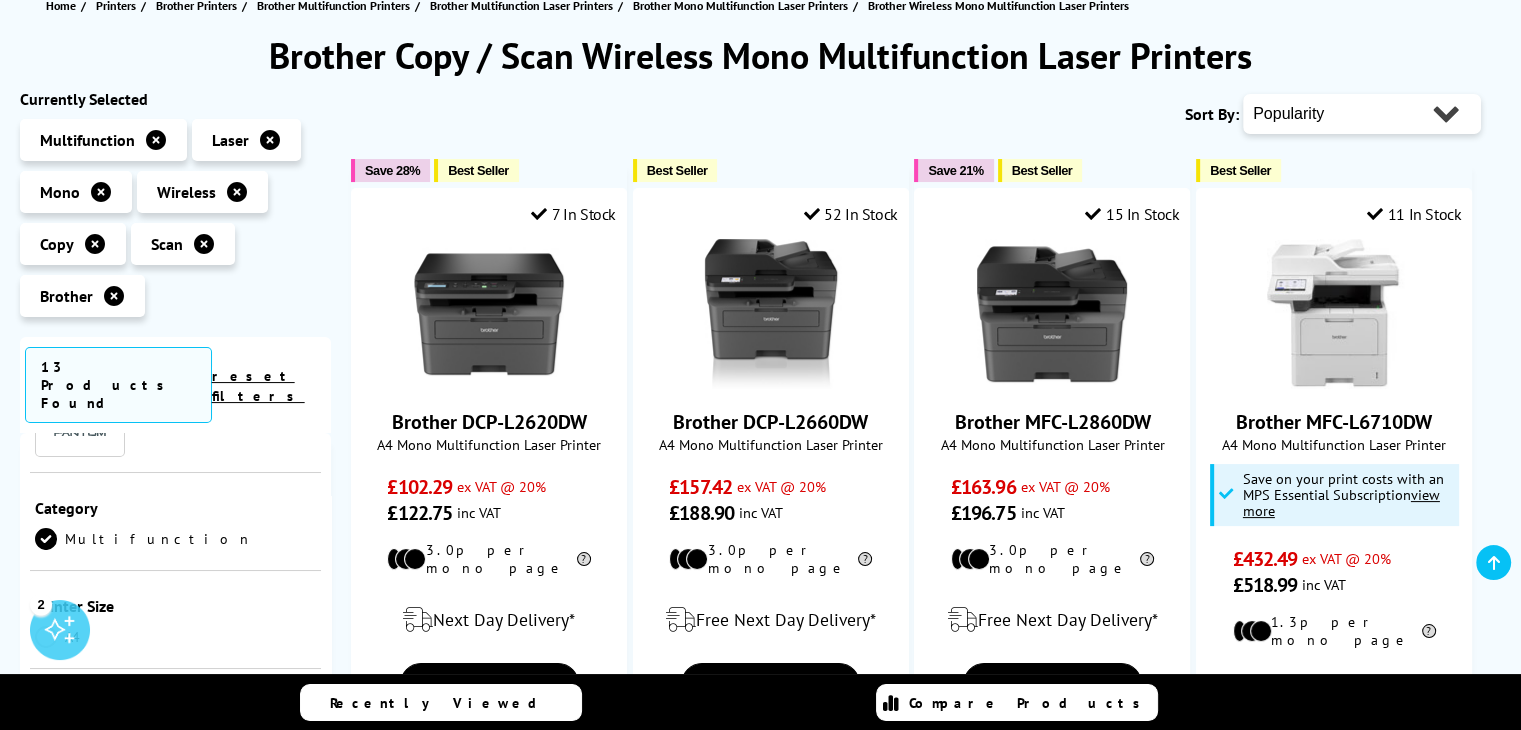 click on "Scan" at bounding box center [167, 244] 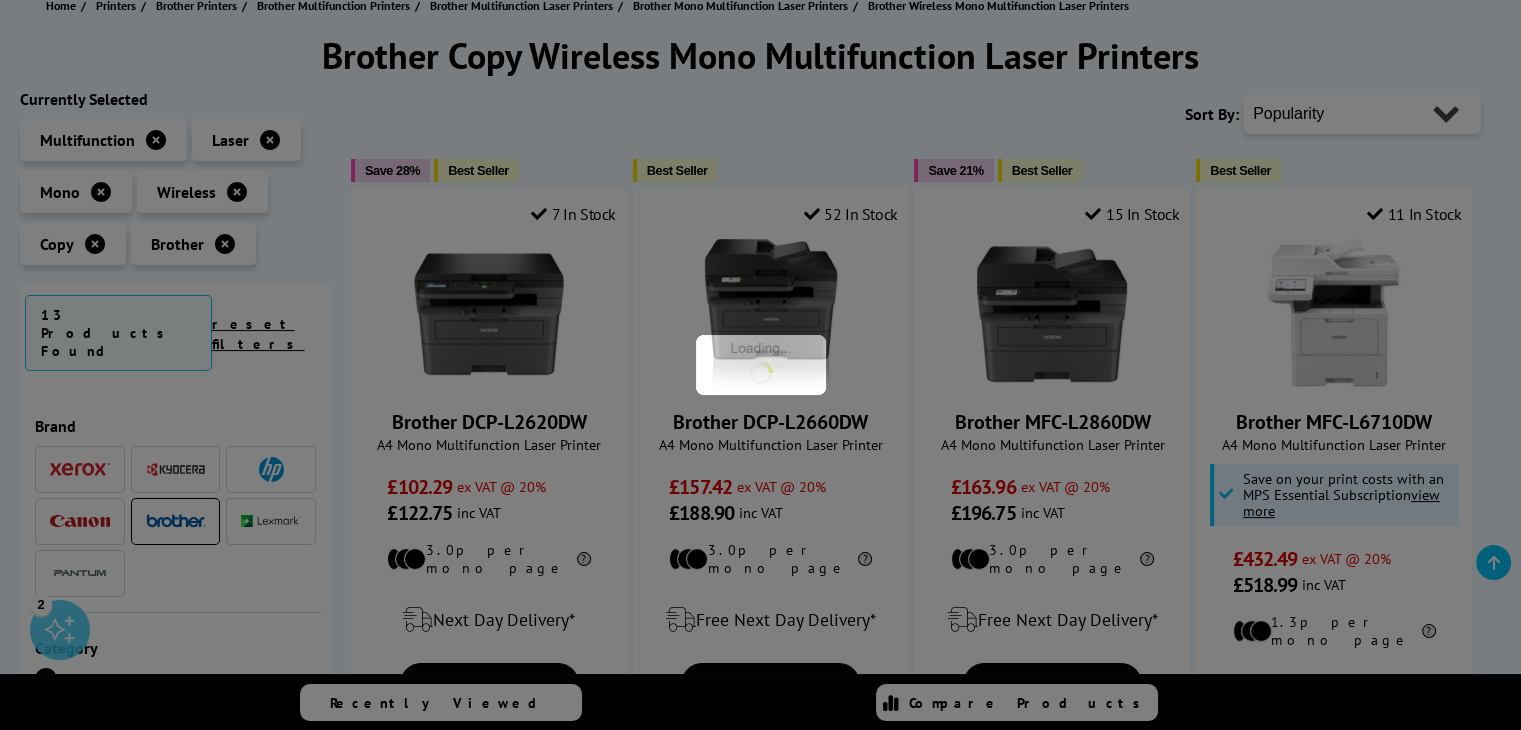 scroll, scrollTop: 192, scrollLeft: 0, axis: vertical 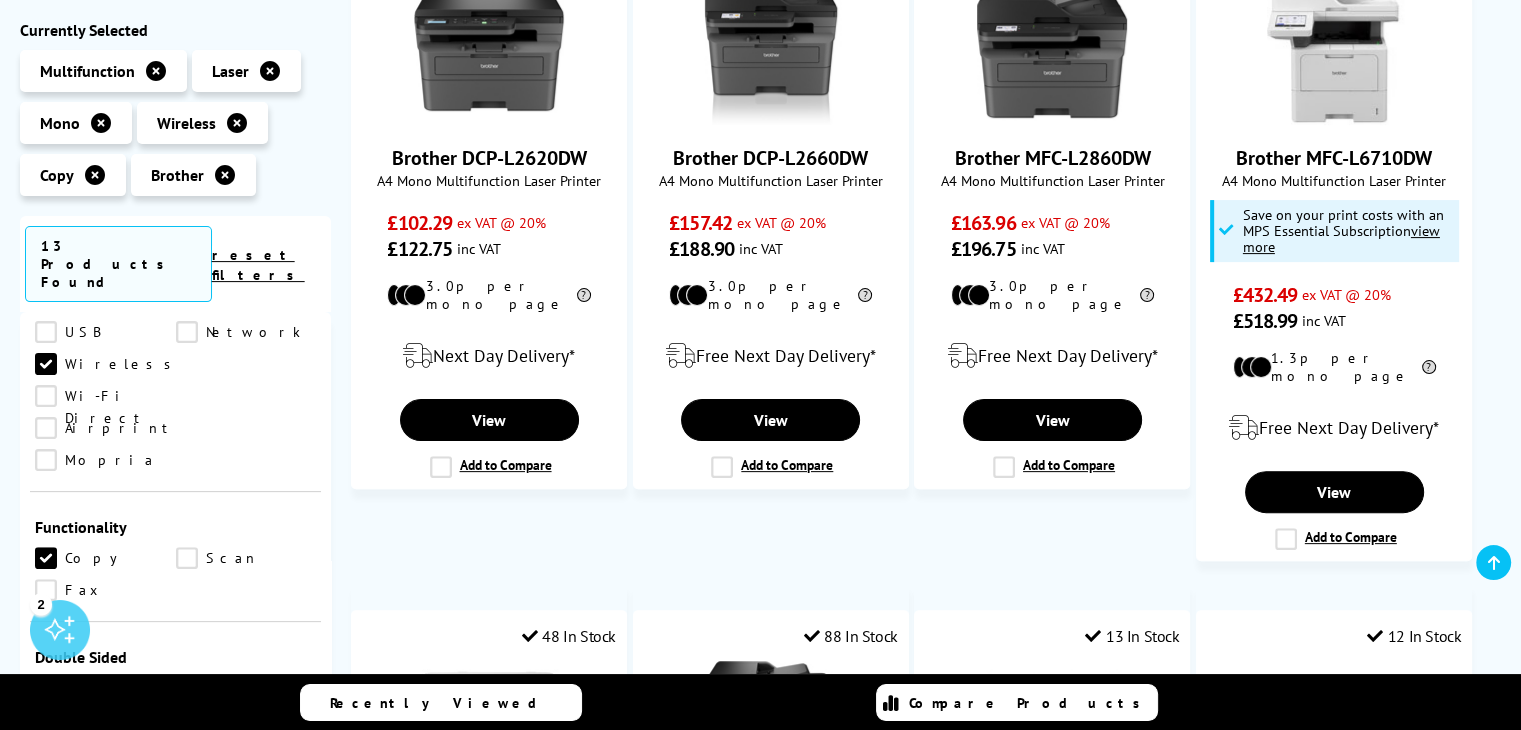 click on "Scan" at bounding box center [246, 558] 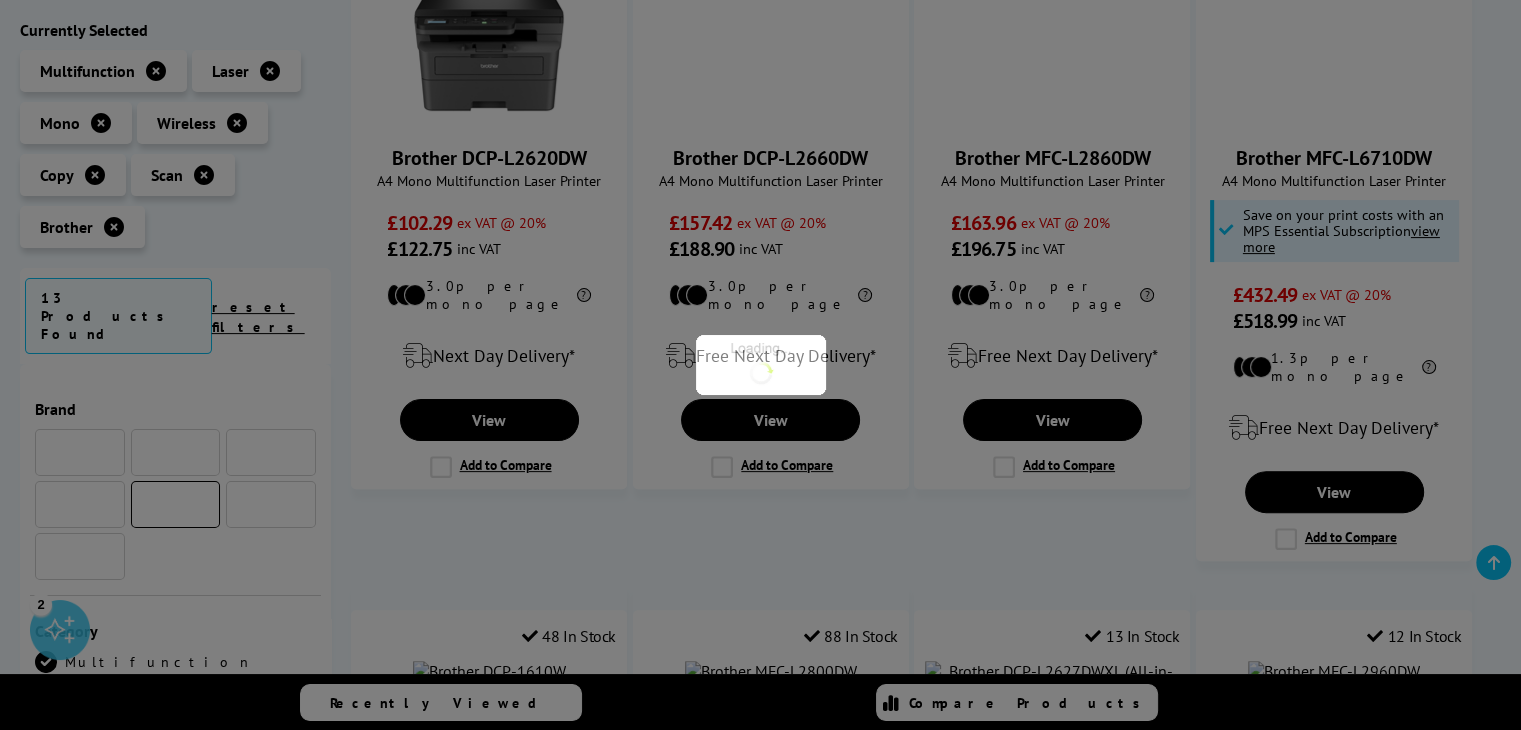 scroll, scrollTop: 768, scrollLeft: 0, axis: vertical 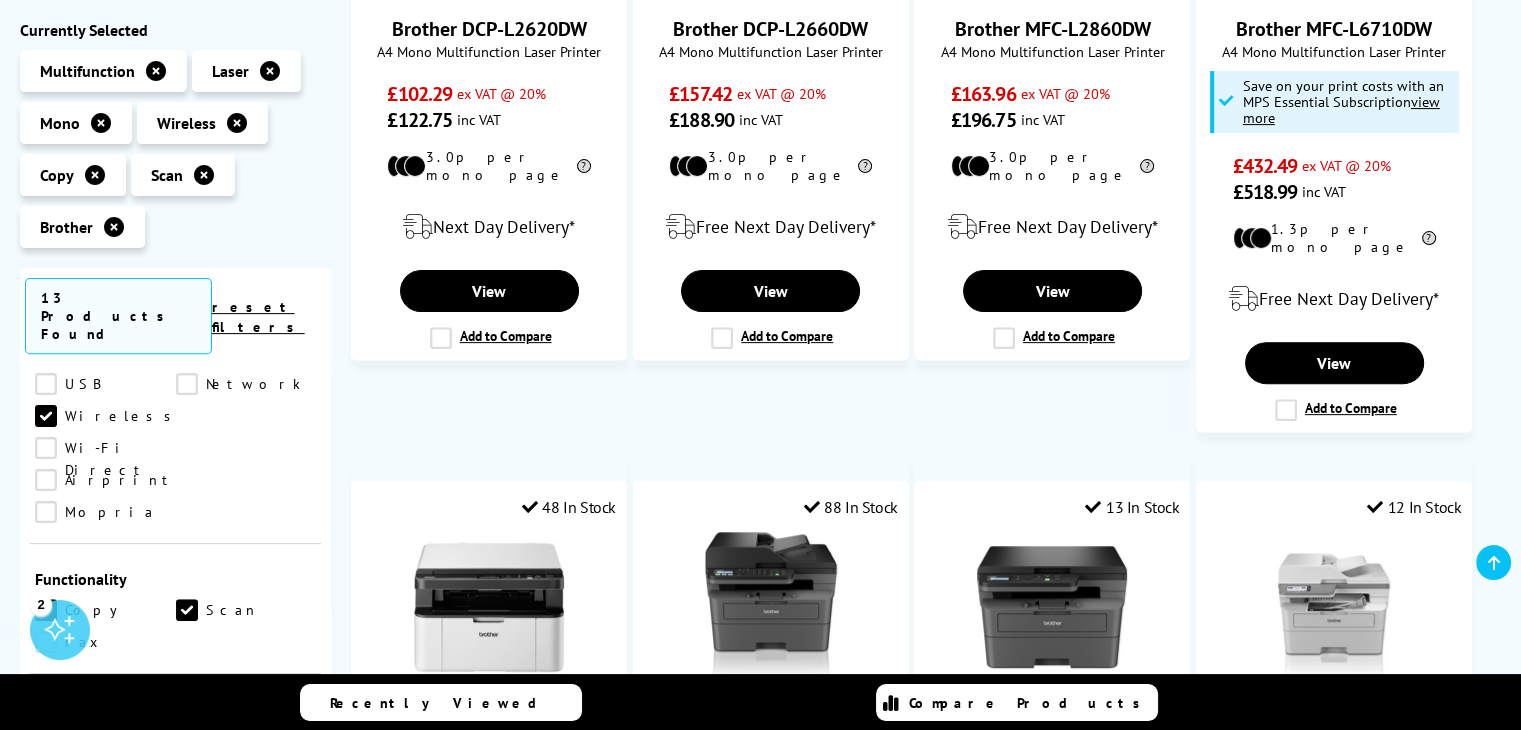 drag, startPoint x: 332, startPoint y: 578, endPoint x: 332, endPoint y: 608, distance: 30 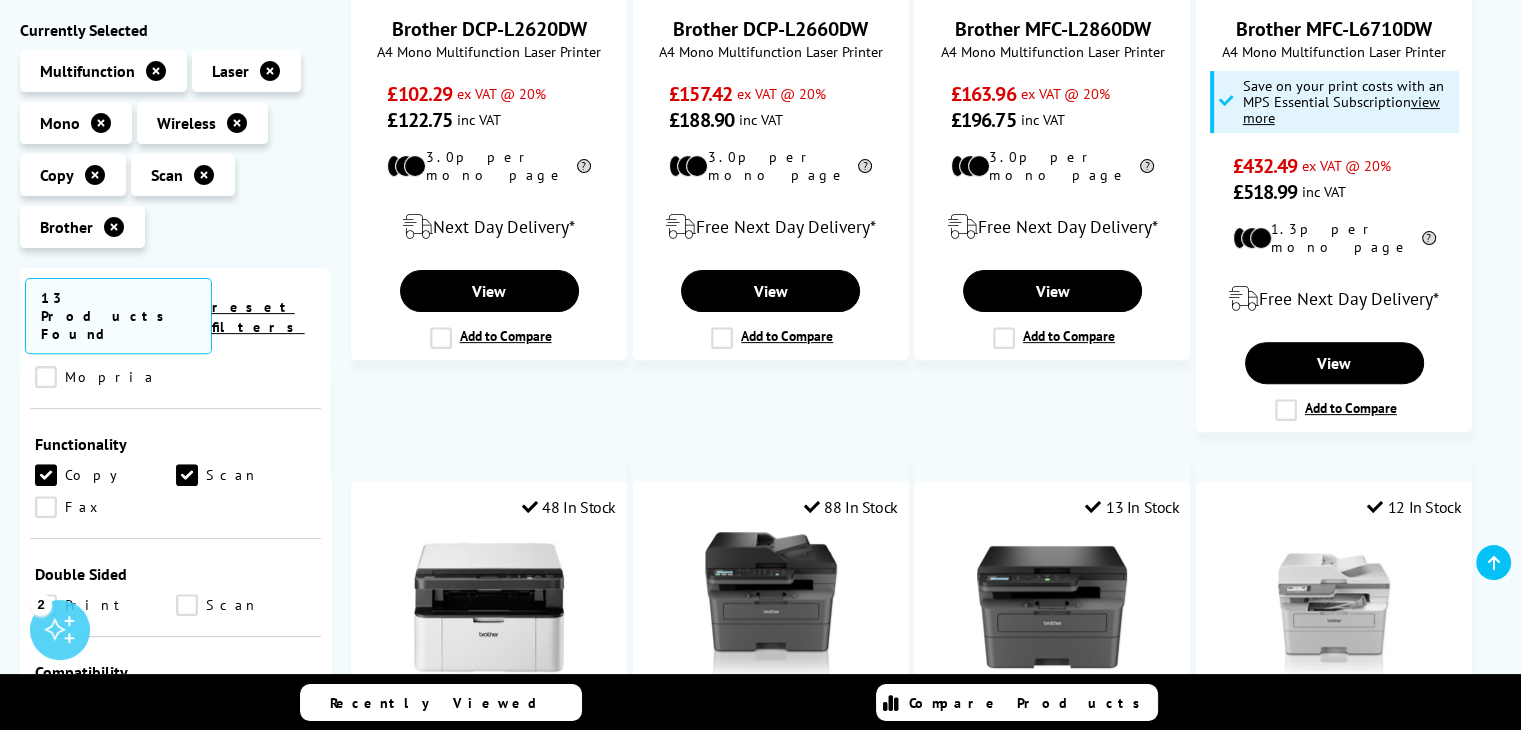 scroll, scrollTop: 900, scrollLeft: 0, axis: vertical 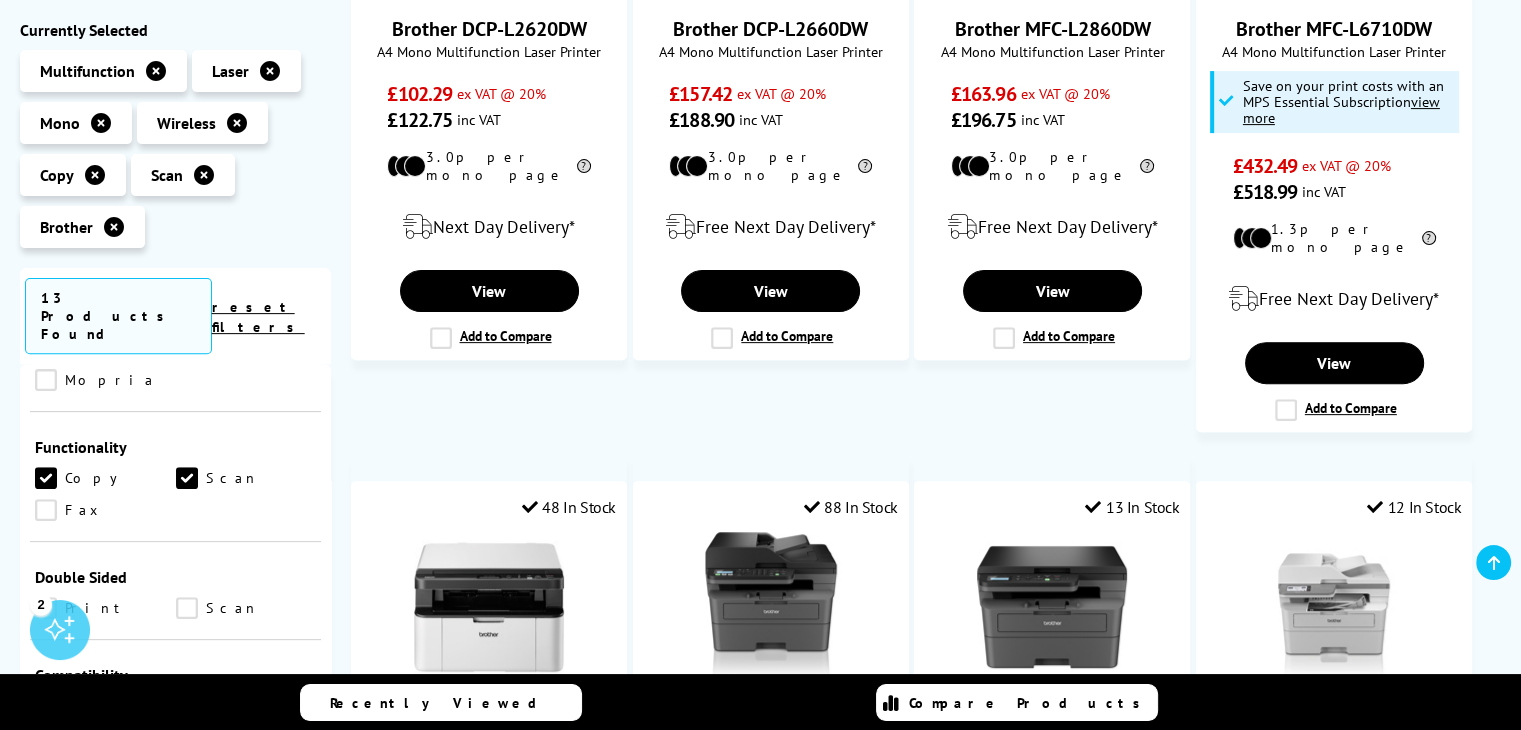 click on "Scan" at bounding box center (246, 608) 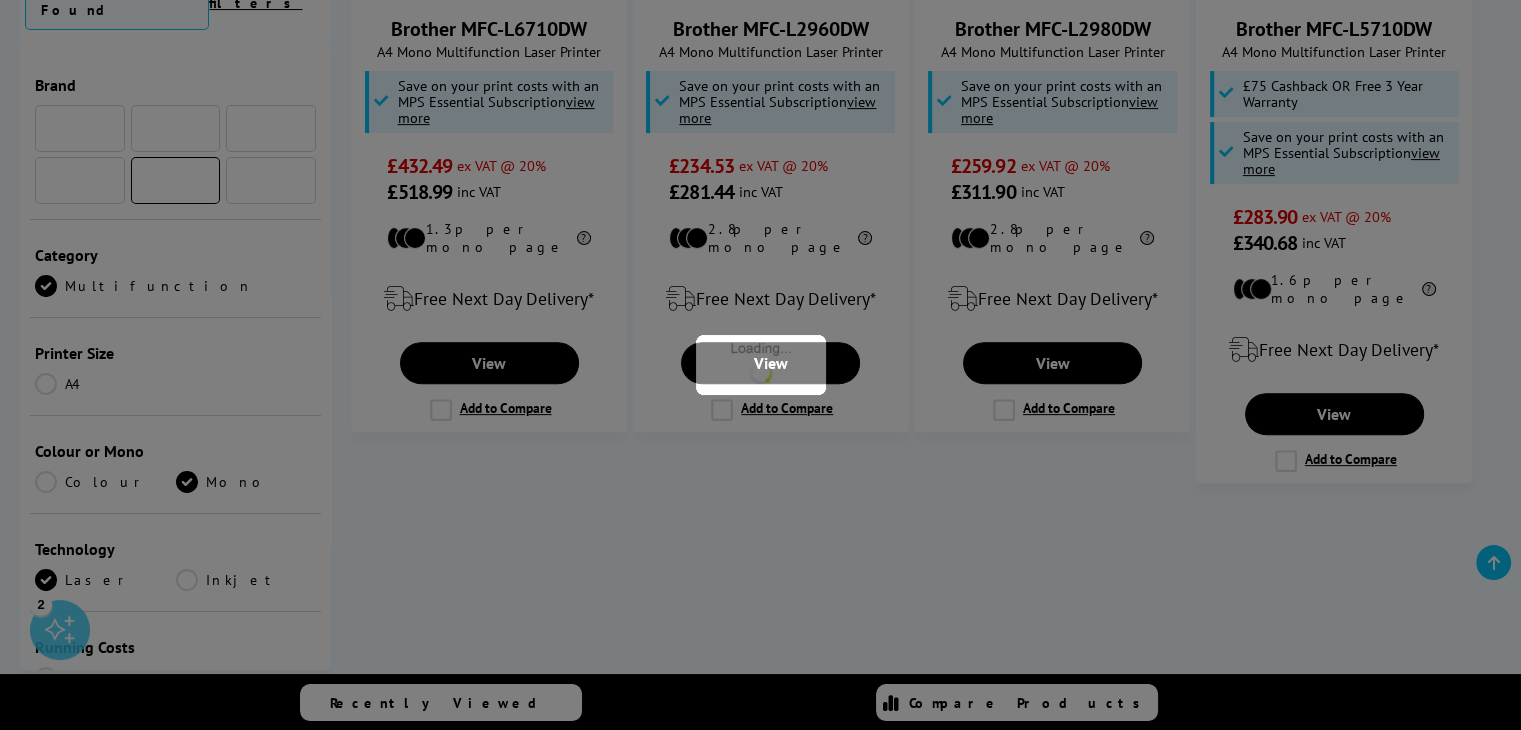 scroll, scrollTop: 900, scrollLeft: 0, axis: vertical 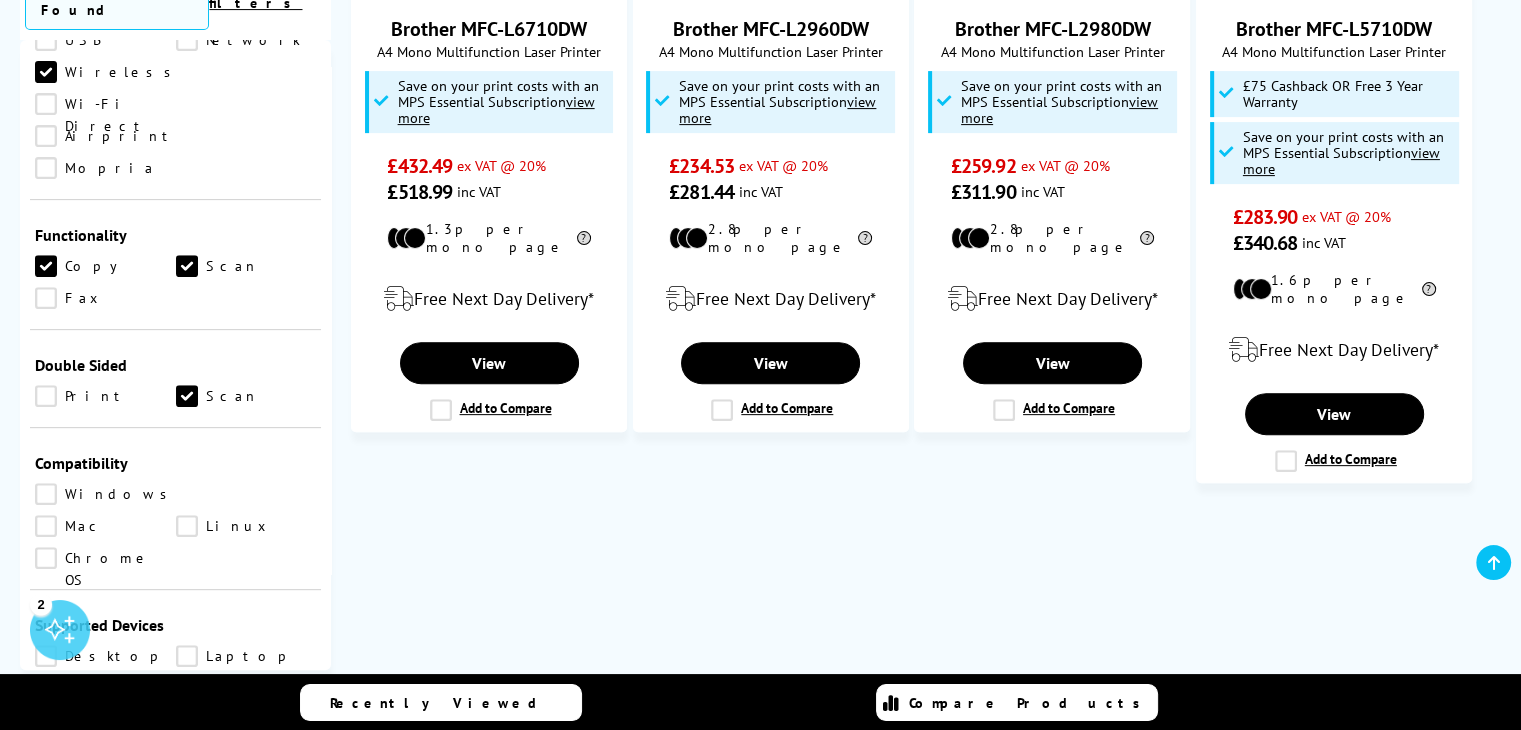click on "Scan" at bounding box center [246, 266] 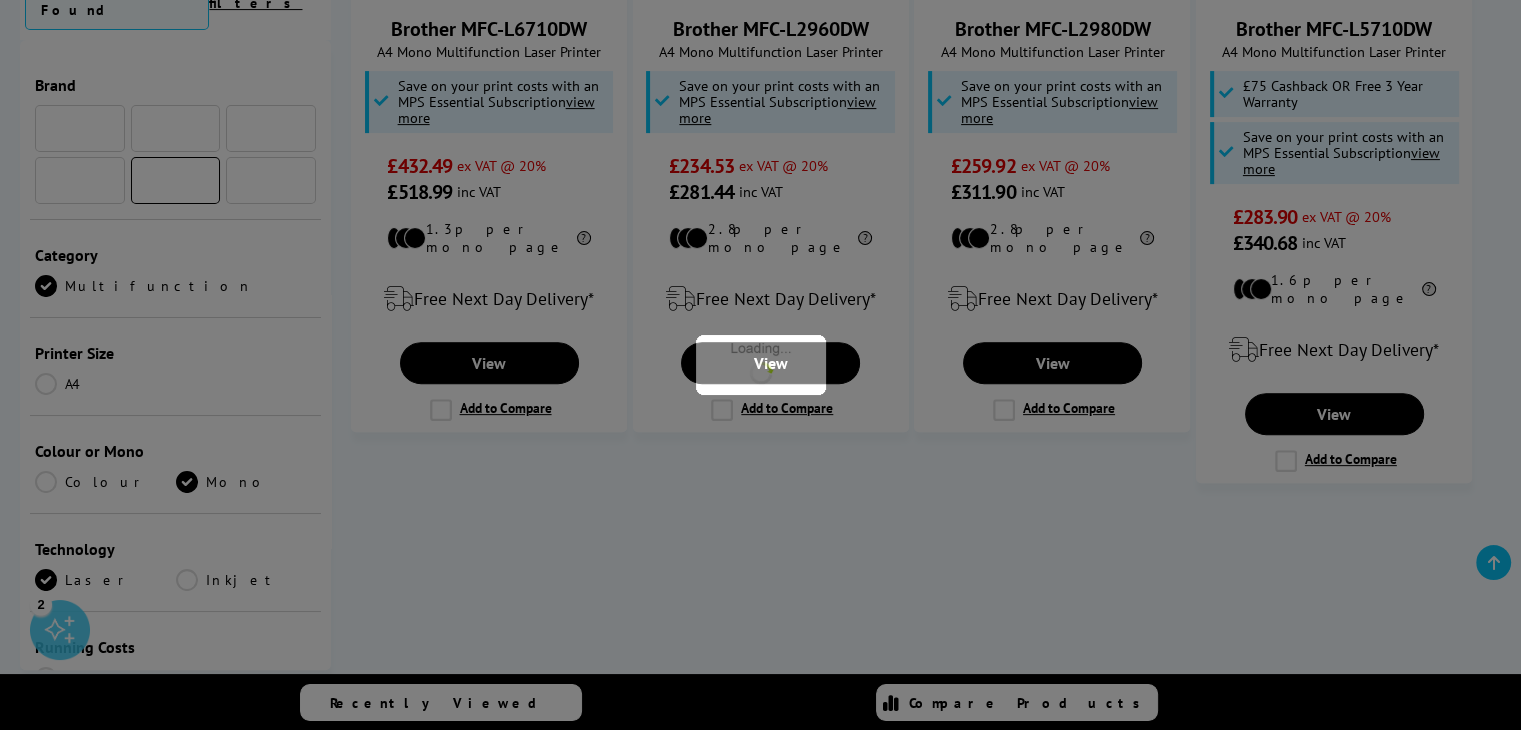 scroll, scrollTop: 736, scrollLeft: 0, axis: vertical 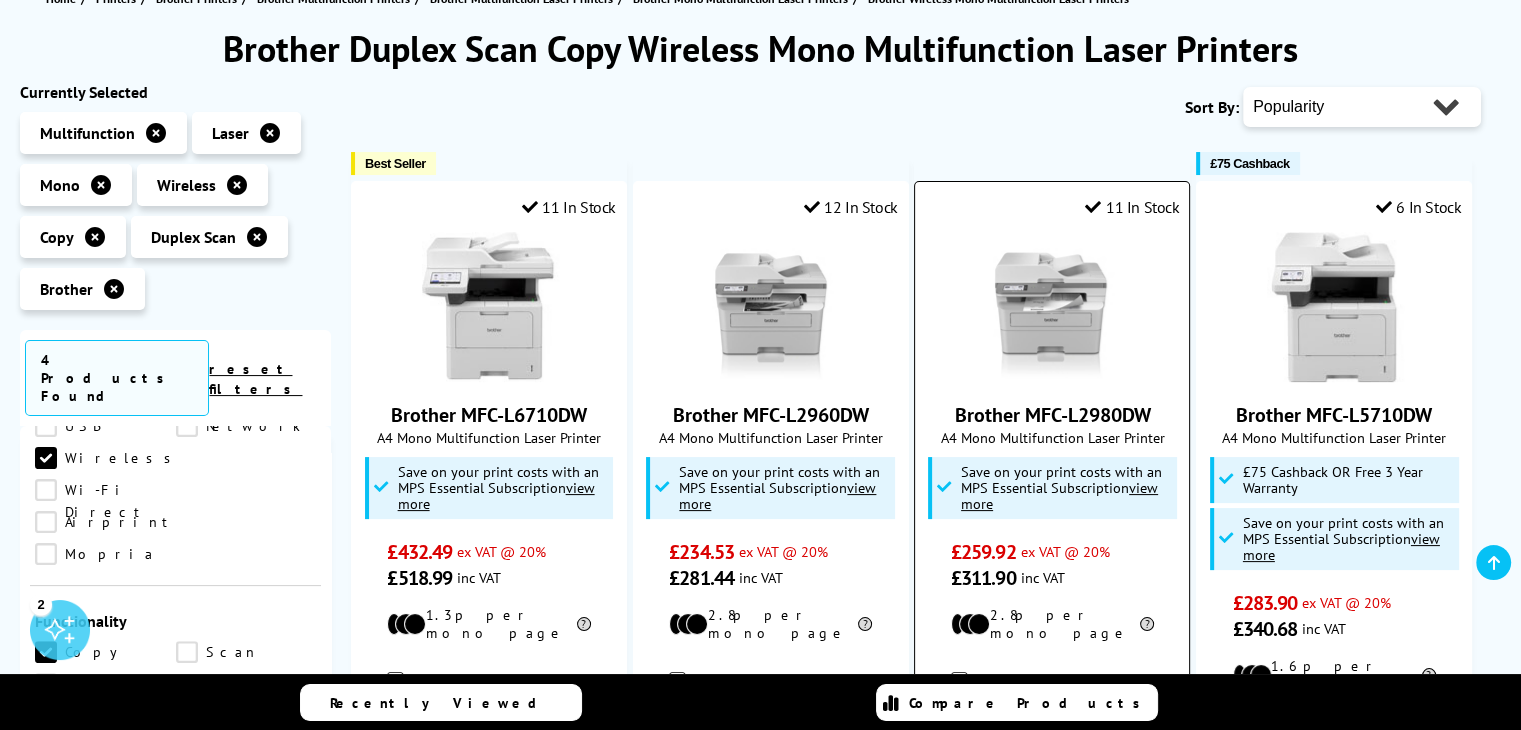 click at bounding box center (1052, 307) 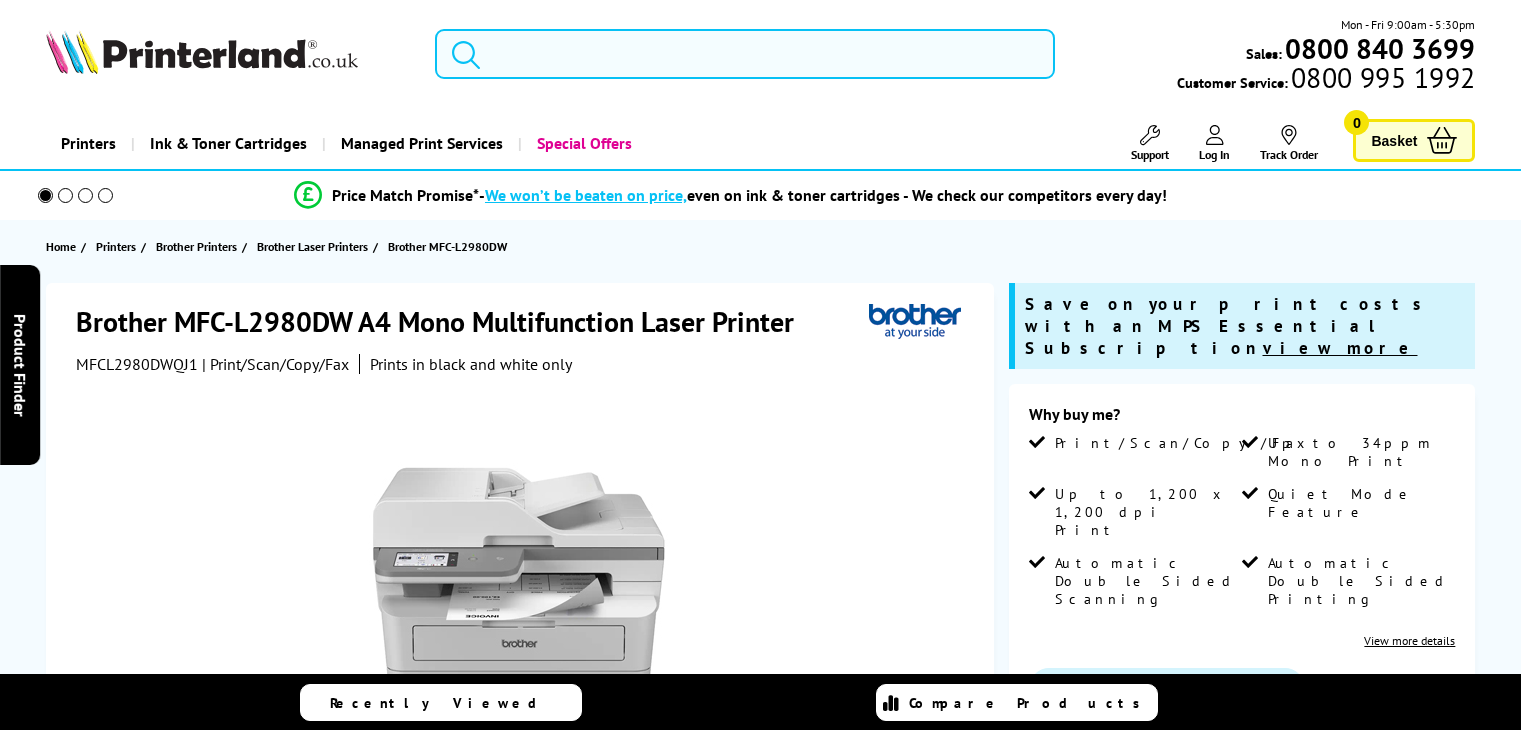 scroll, scrollTop: 0, scrollLeft: 0, axis: both 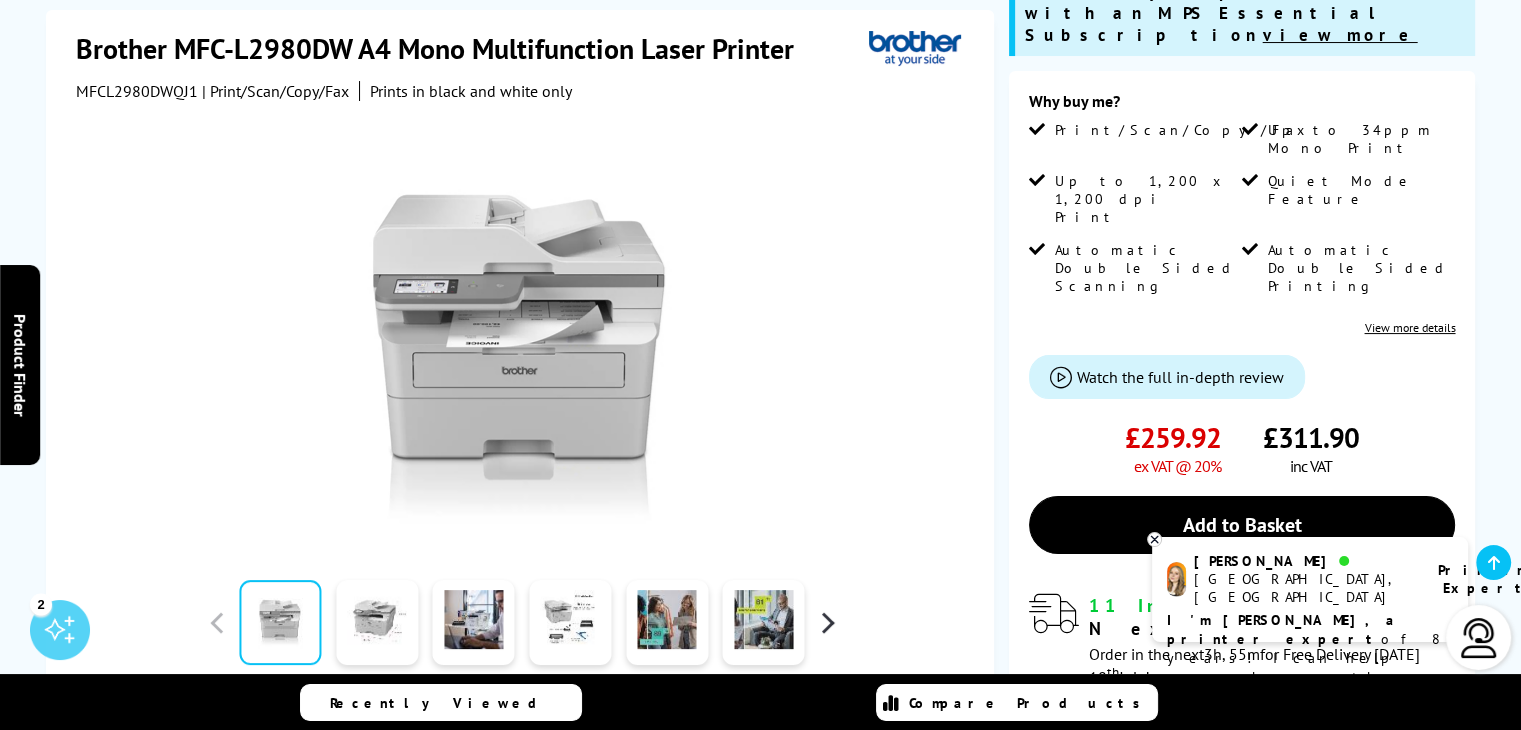 click at bounding box center (827, 623) 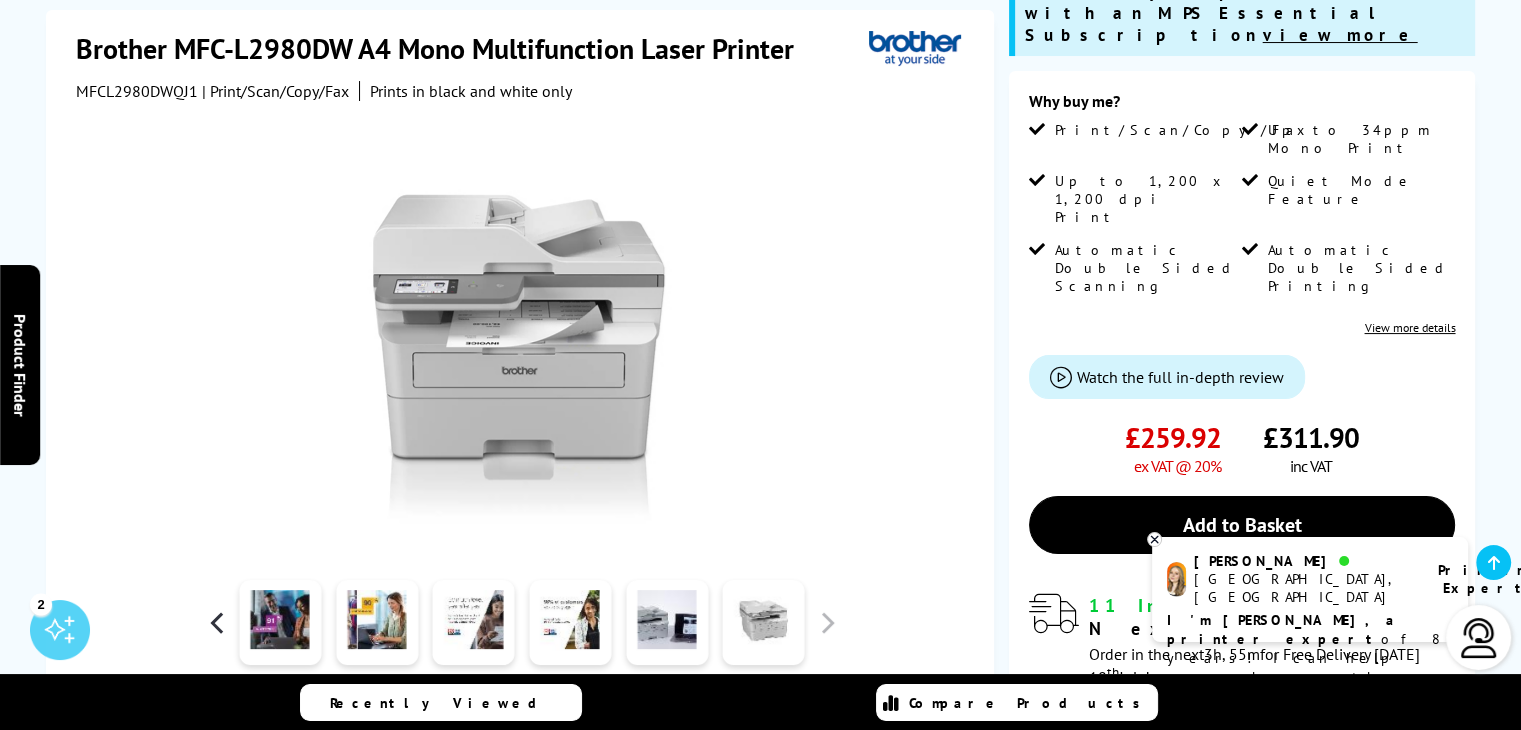 click at bounding box center [217, 623] 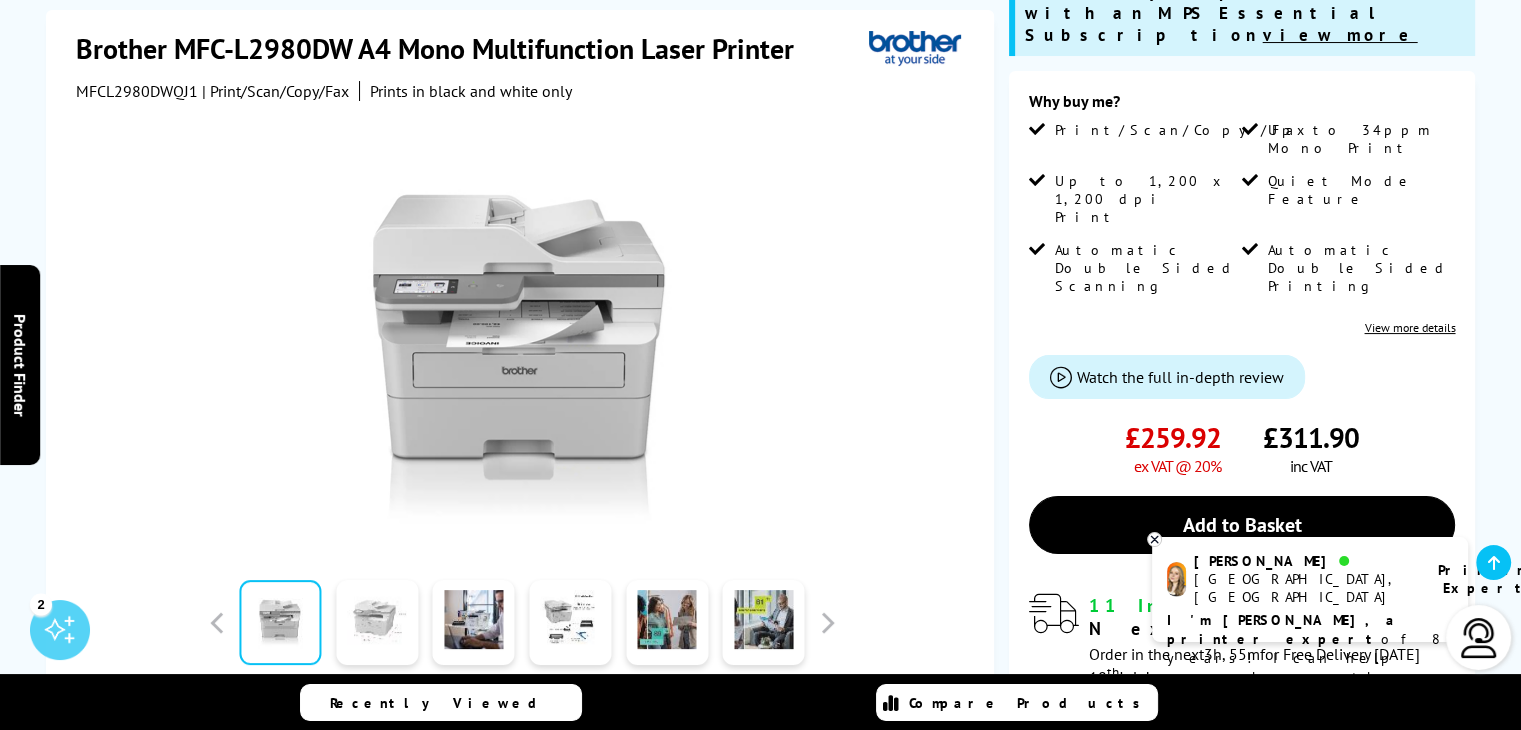 click at bounding box center (377, 623) 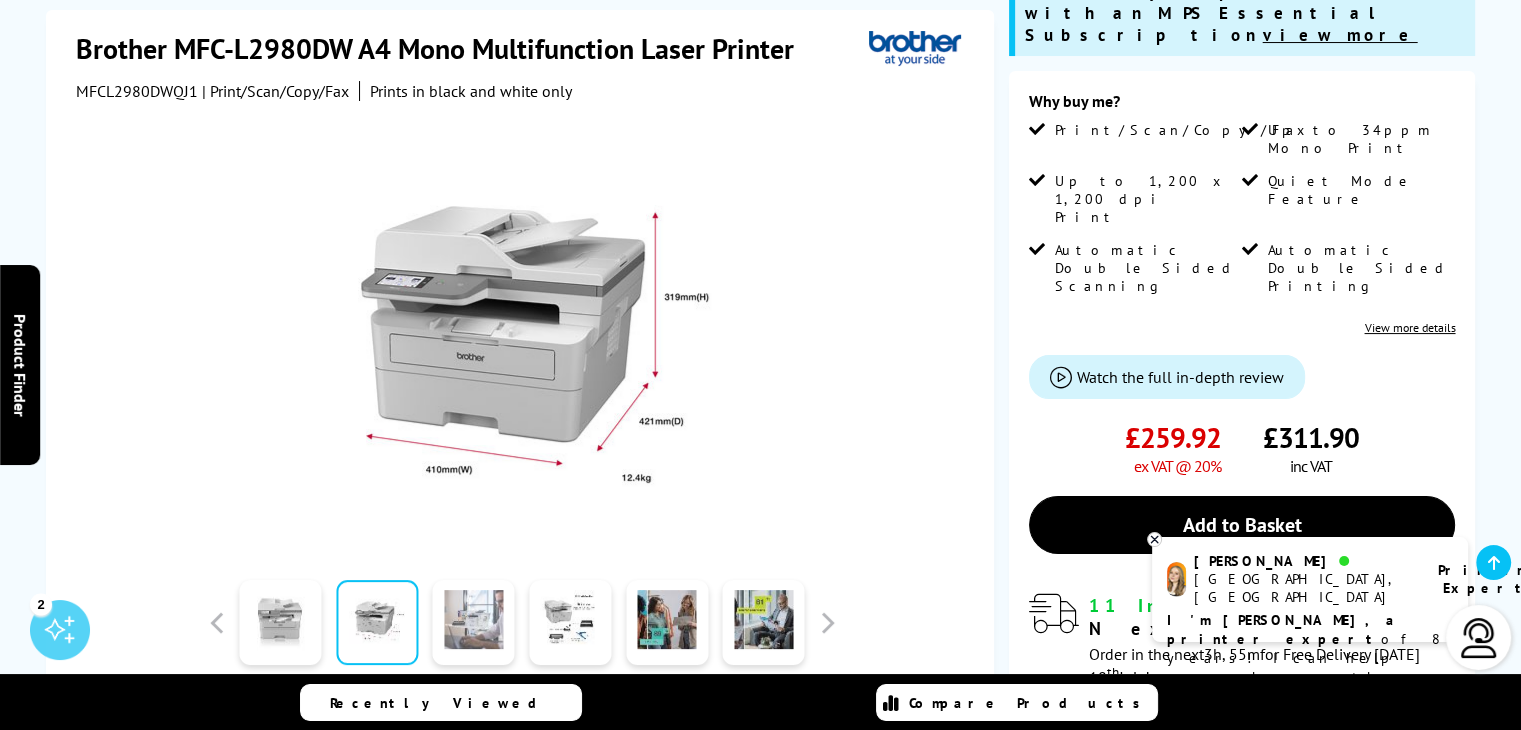 click at bounding box center [474, 623] 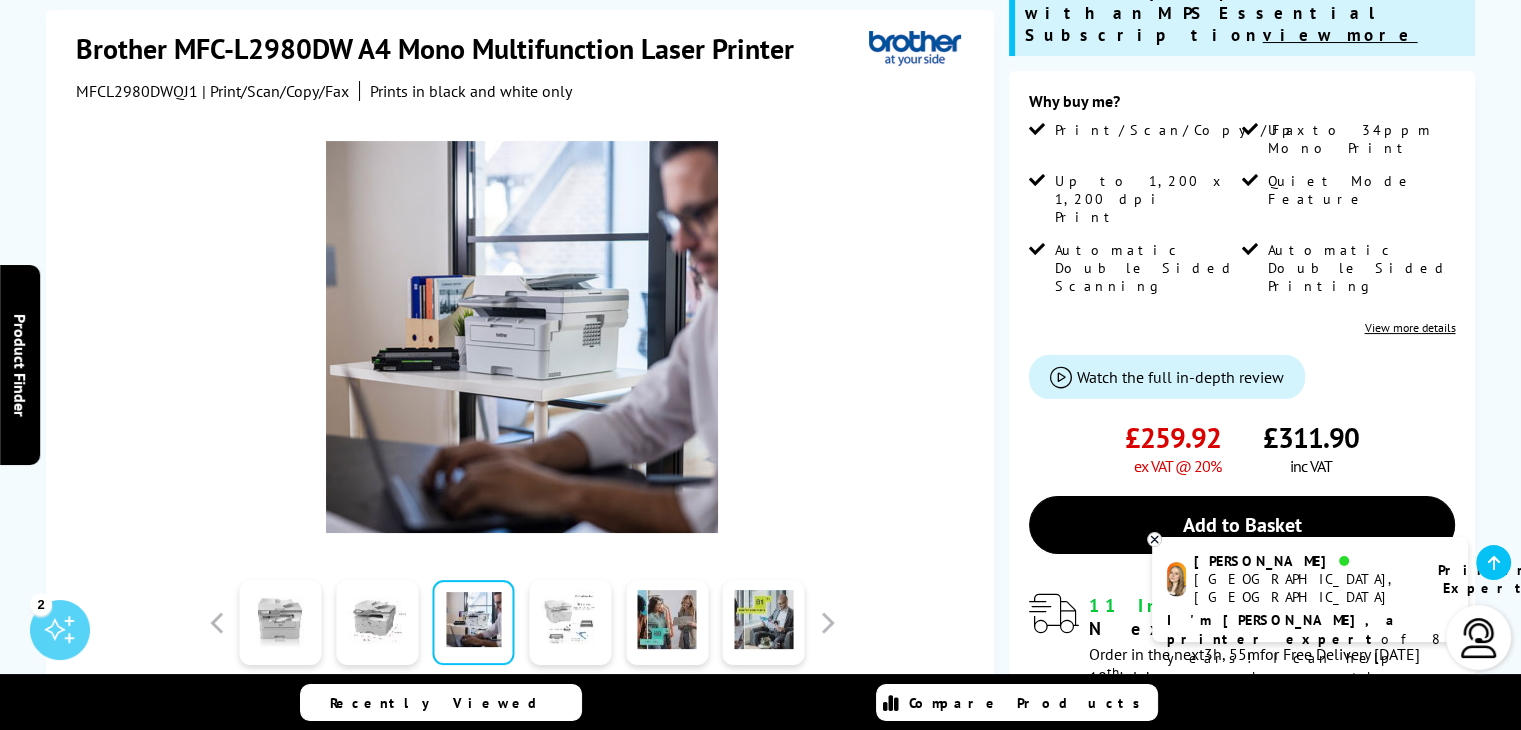 click at bounding box center (570, 623) 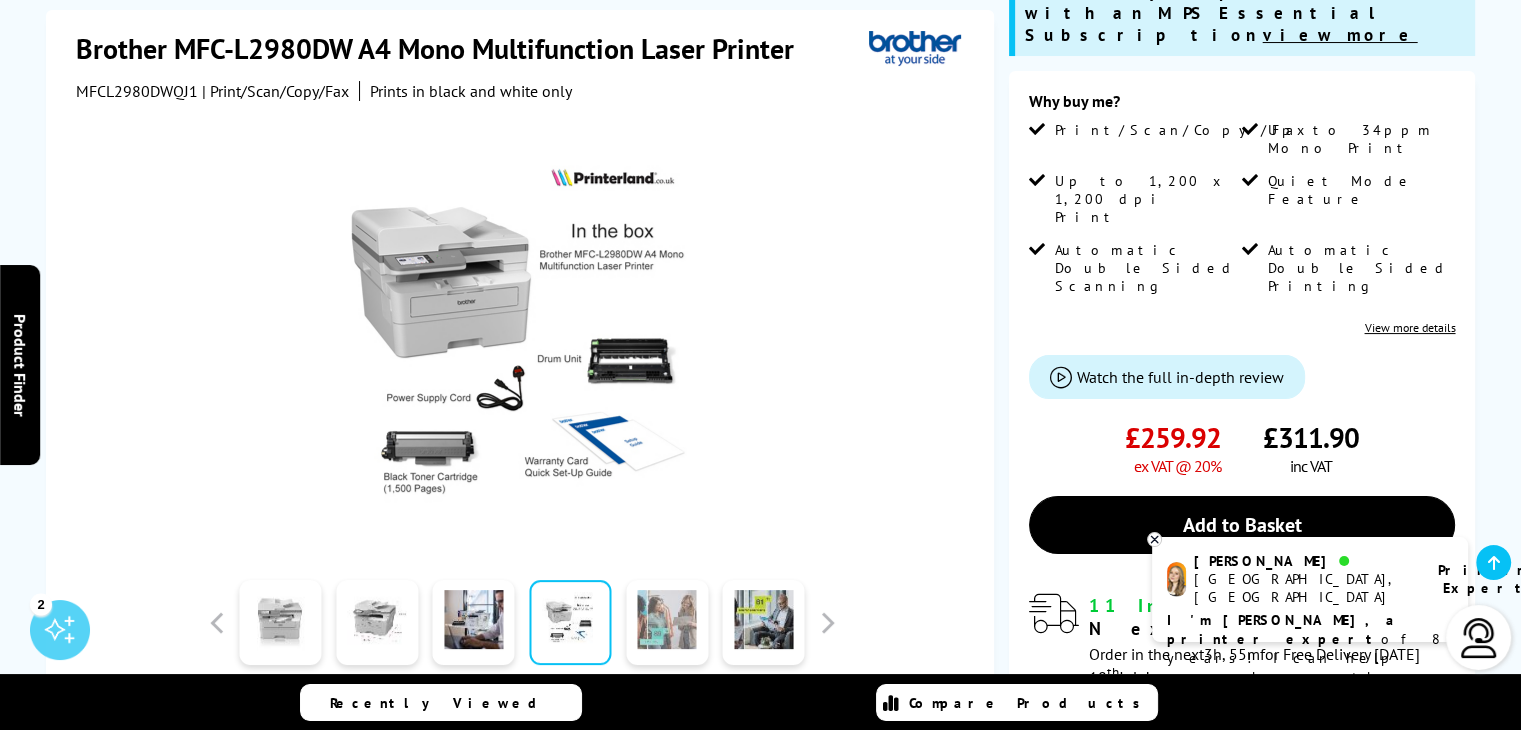 click at bounding box center (667, 623) 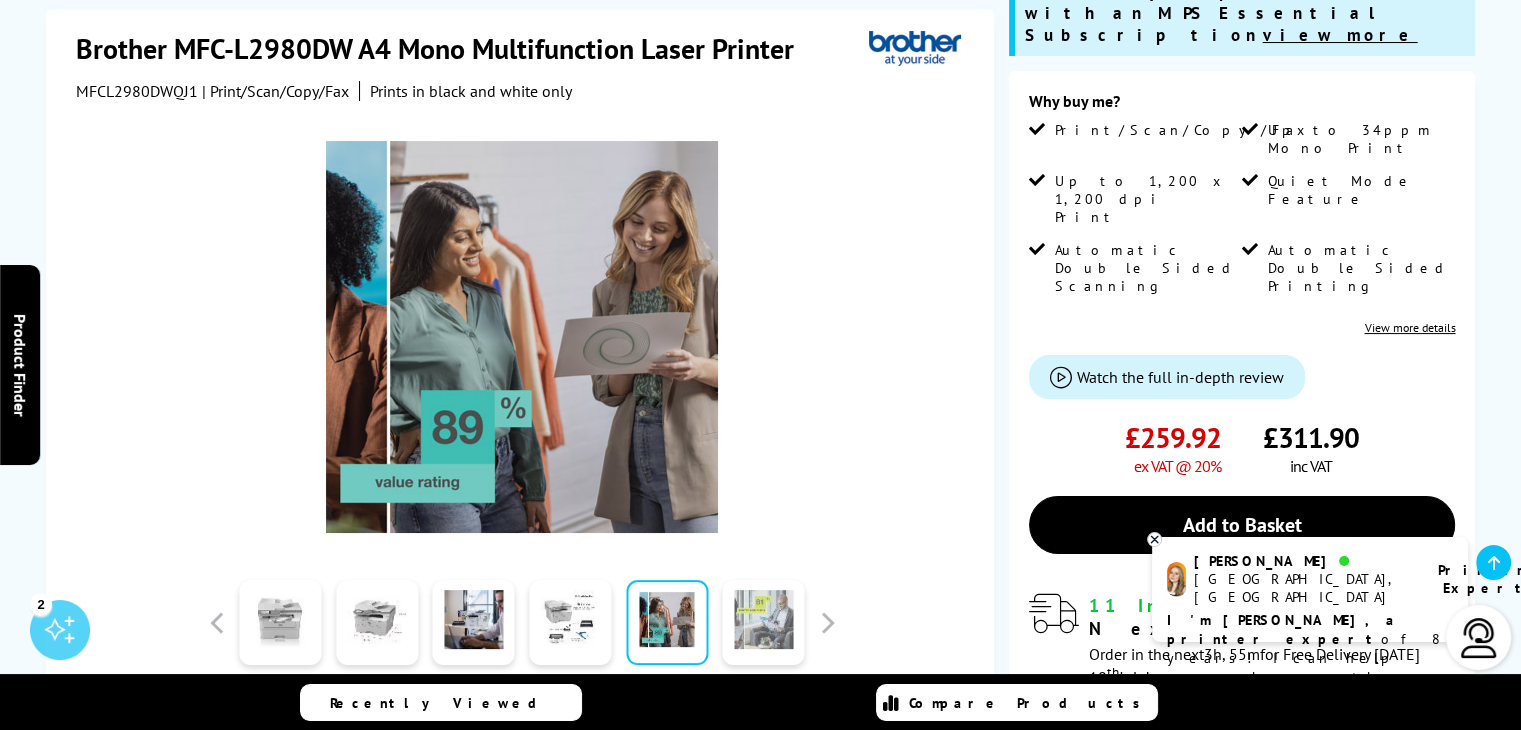 click at bounding box center (764, 623) 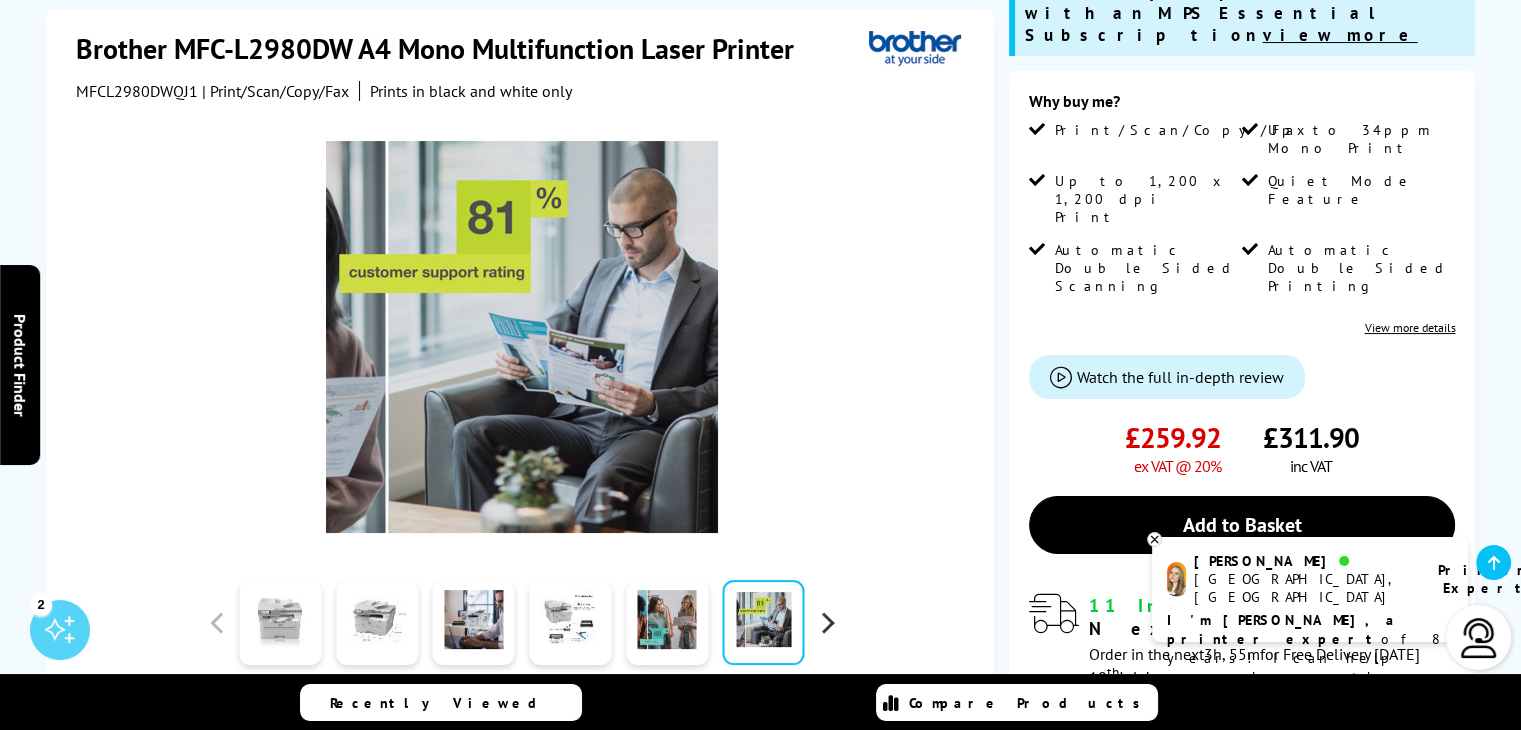 click at bounding box center [827, 623] 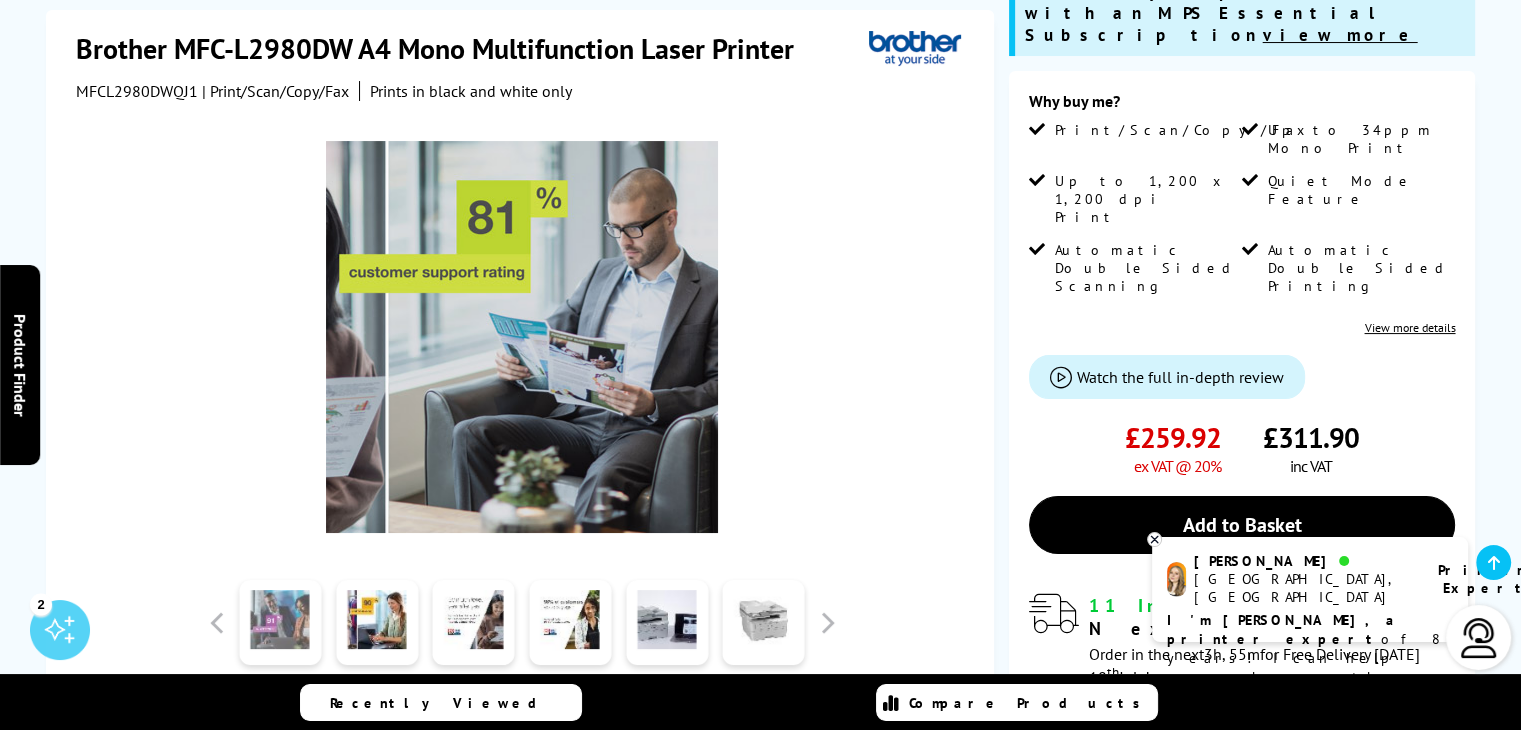 click at bounding box center [280, 623] 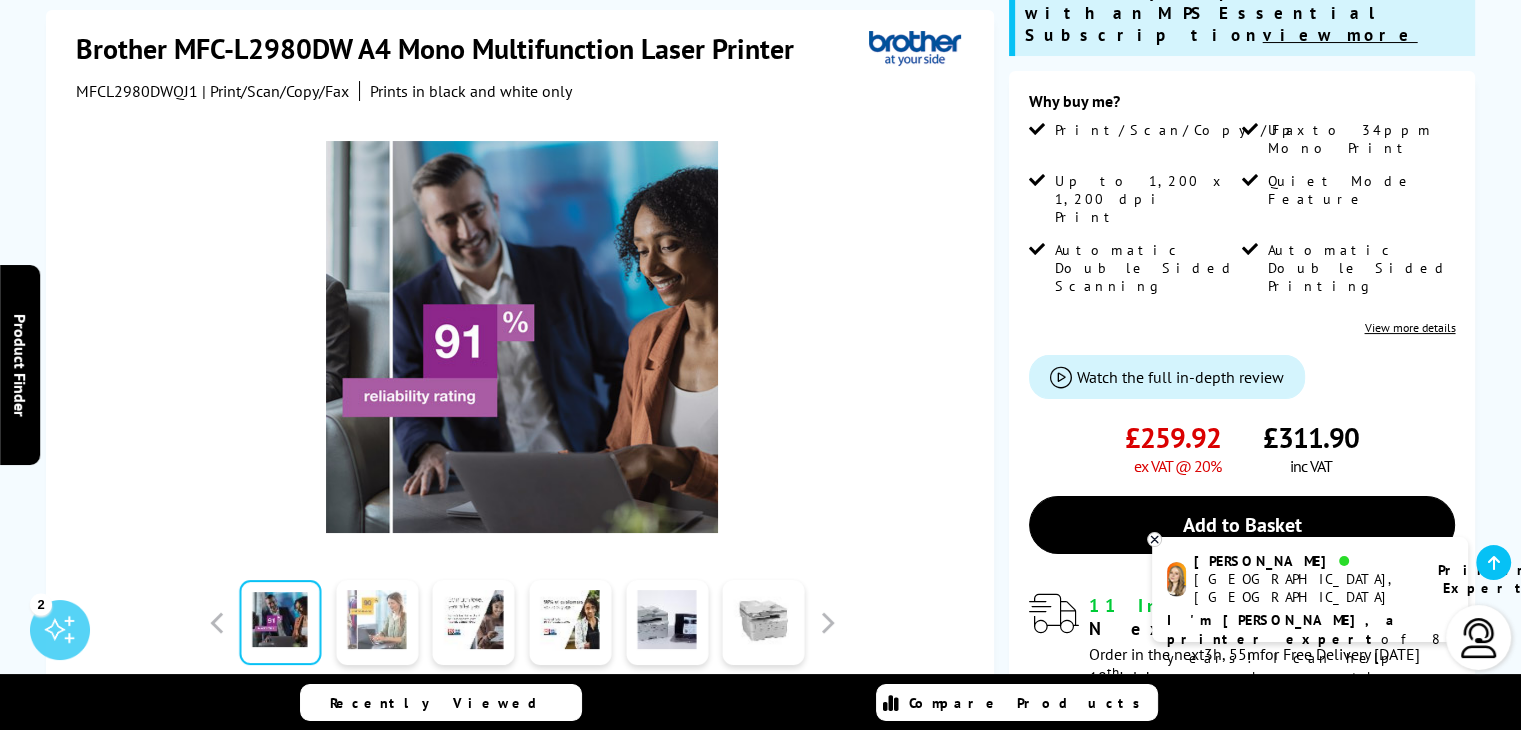 click at bounding box center [377, 623] 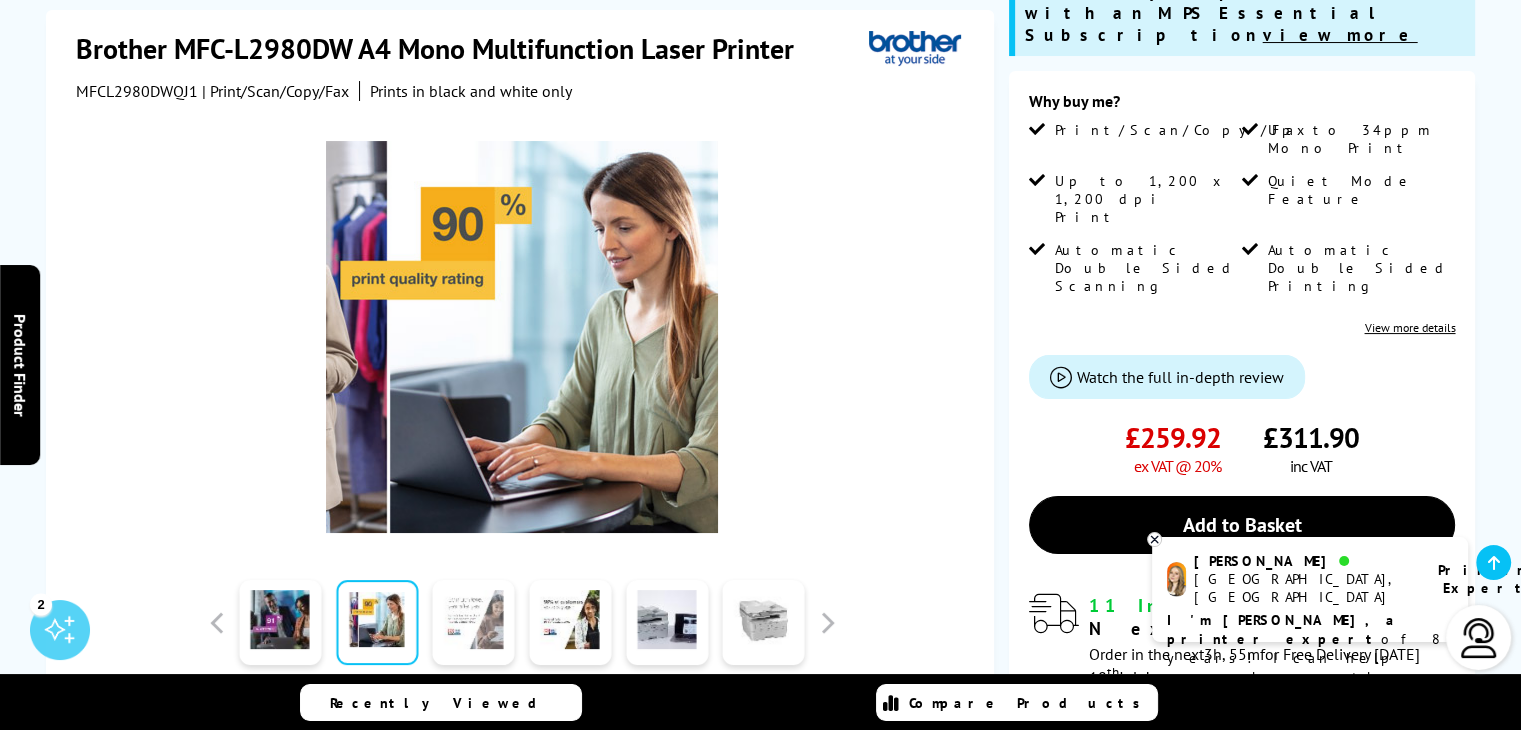 click at bounding box center [474, 623] 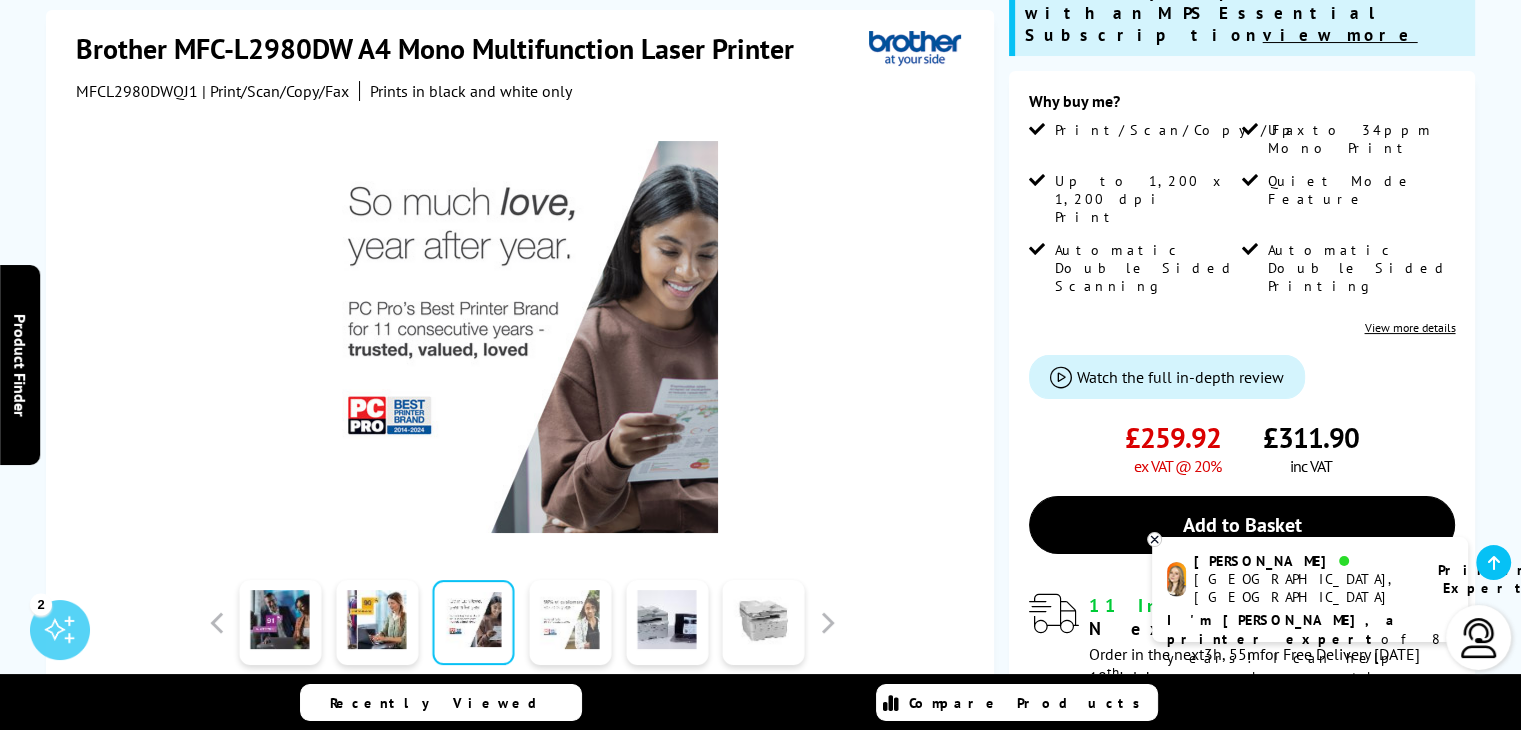 click at bounding box center [570, 623] 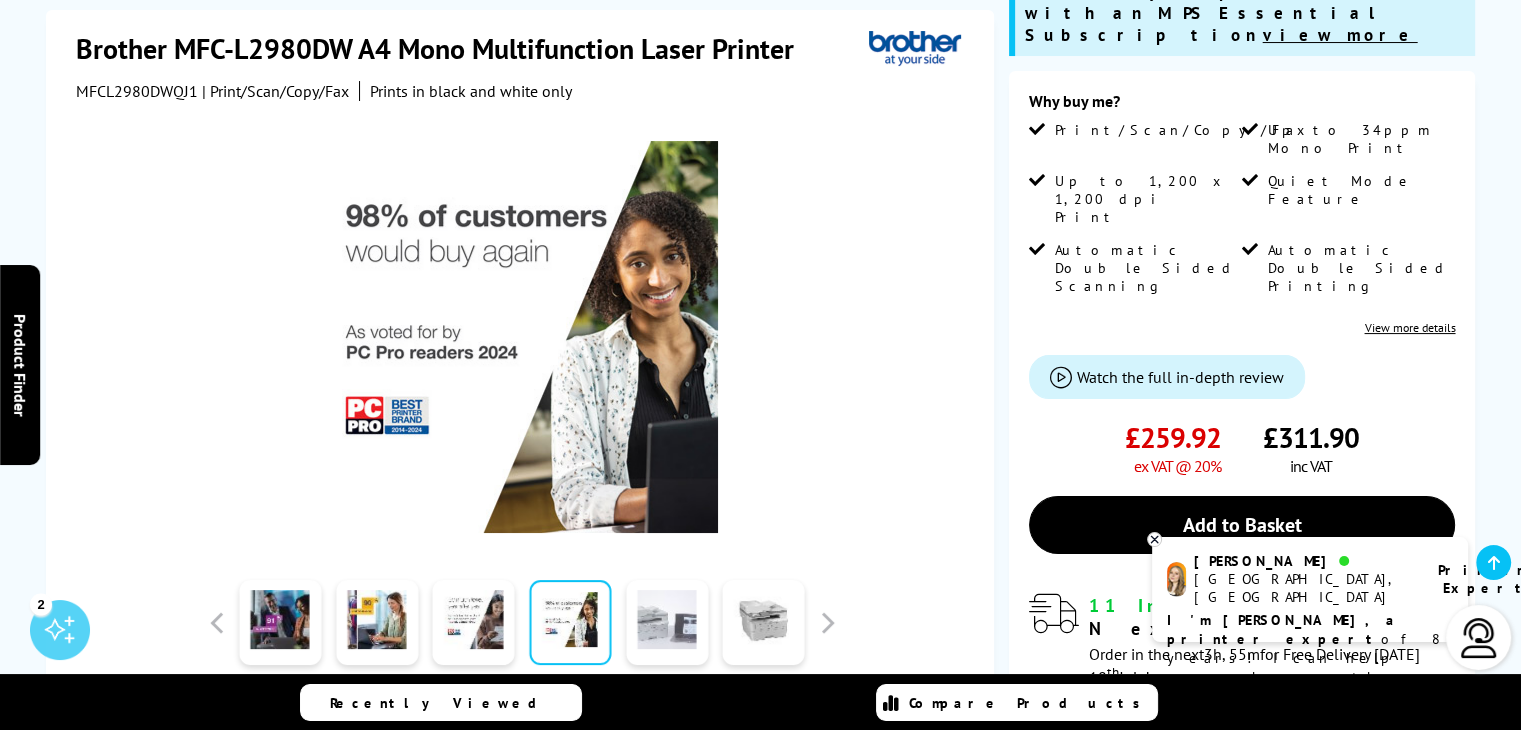click at bounding box center [667, 623] 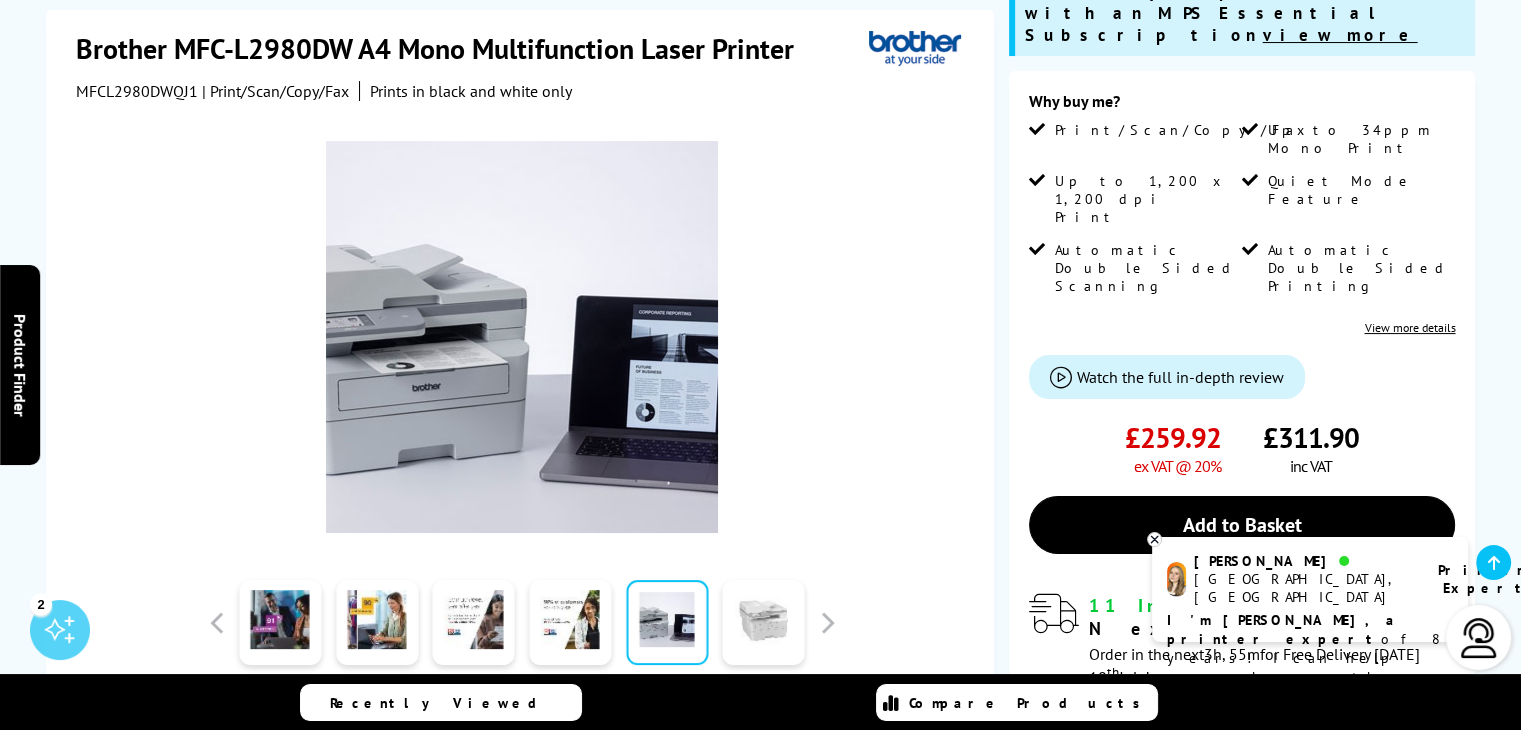 click at bounding box center (764, 623) 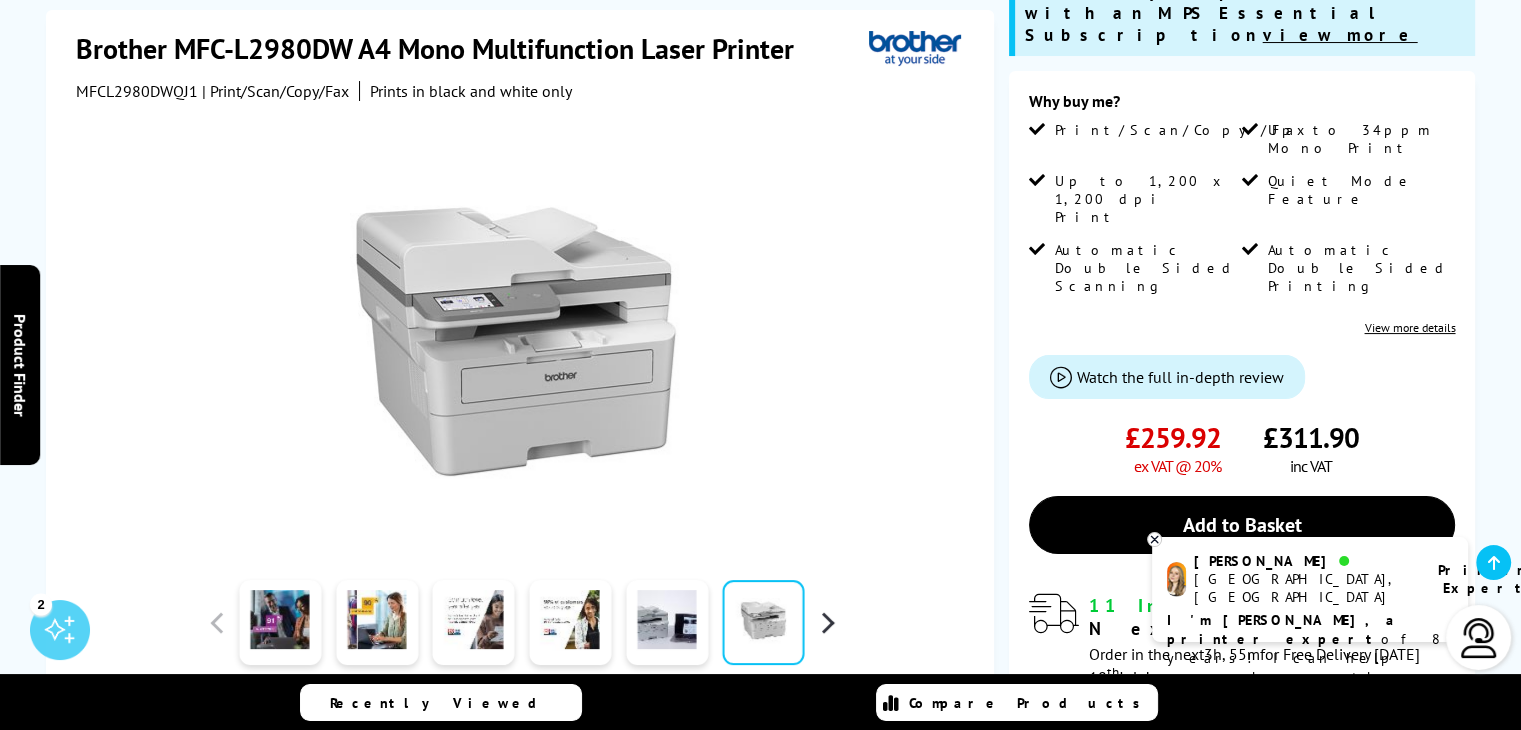 click at bounding box center [827, 623] 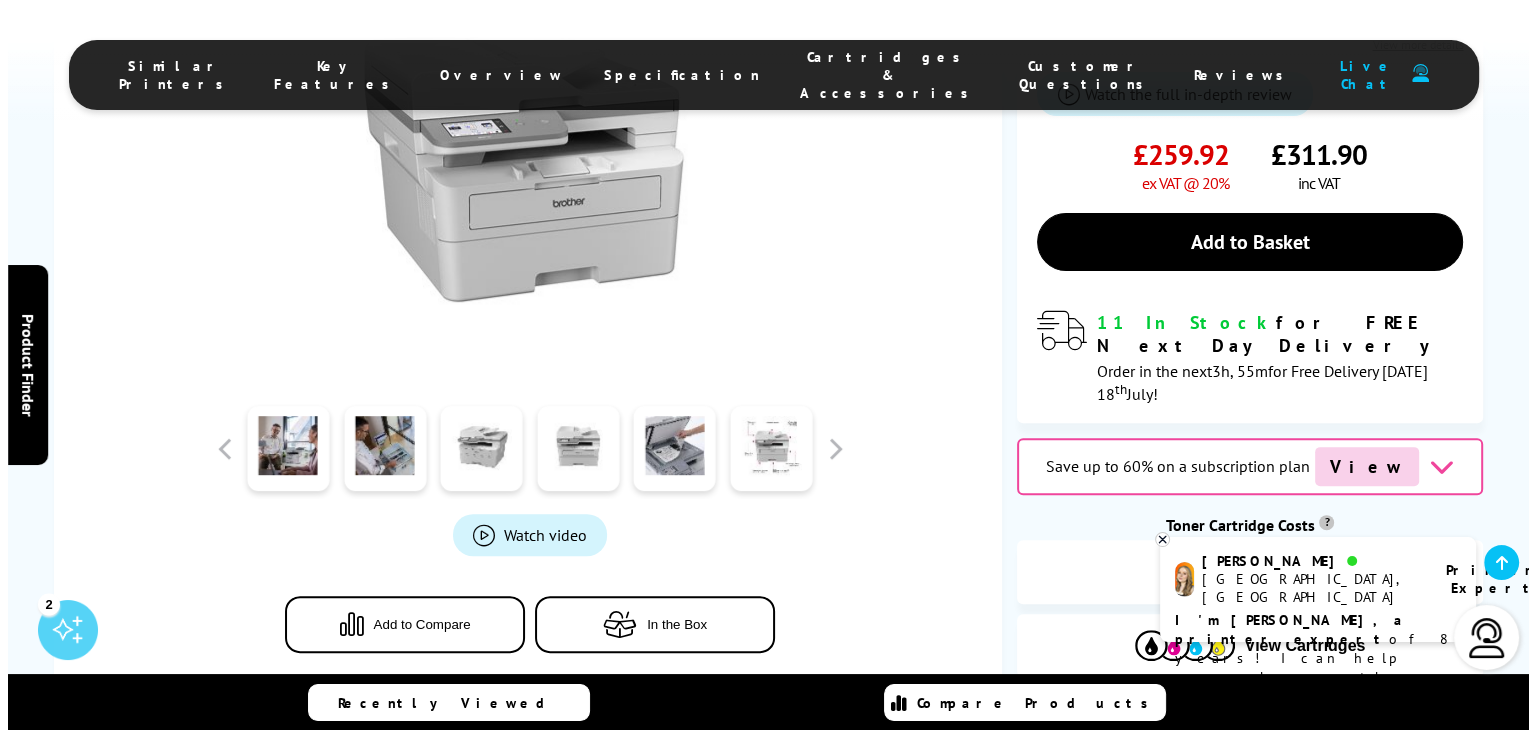 scroll, scrollTop: 632, scrollLeft: 0, axis: vertical 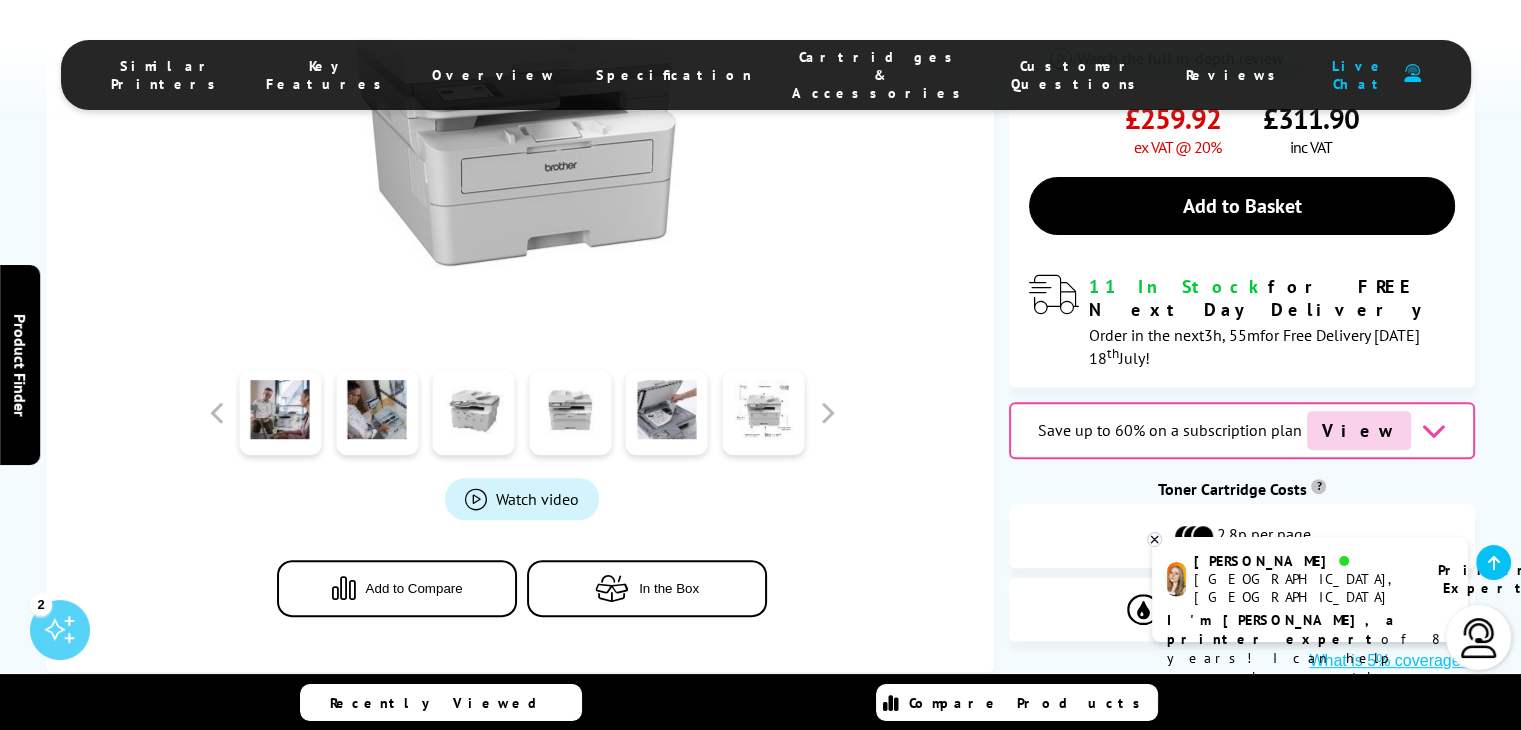 click on "Watch video" at bounding box center [522, 498] 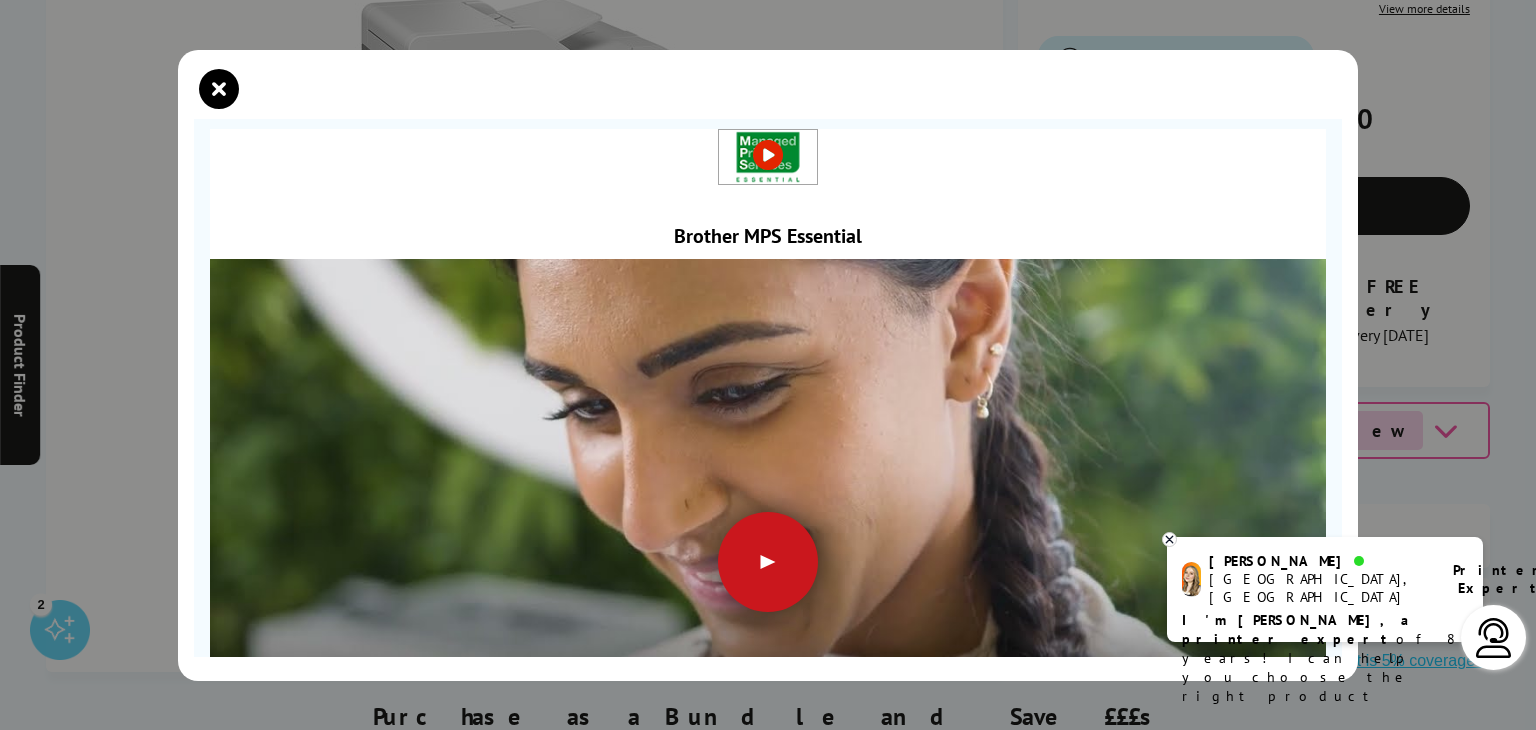 click at bounding box center (768, 562) 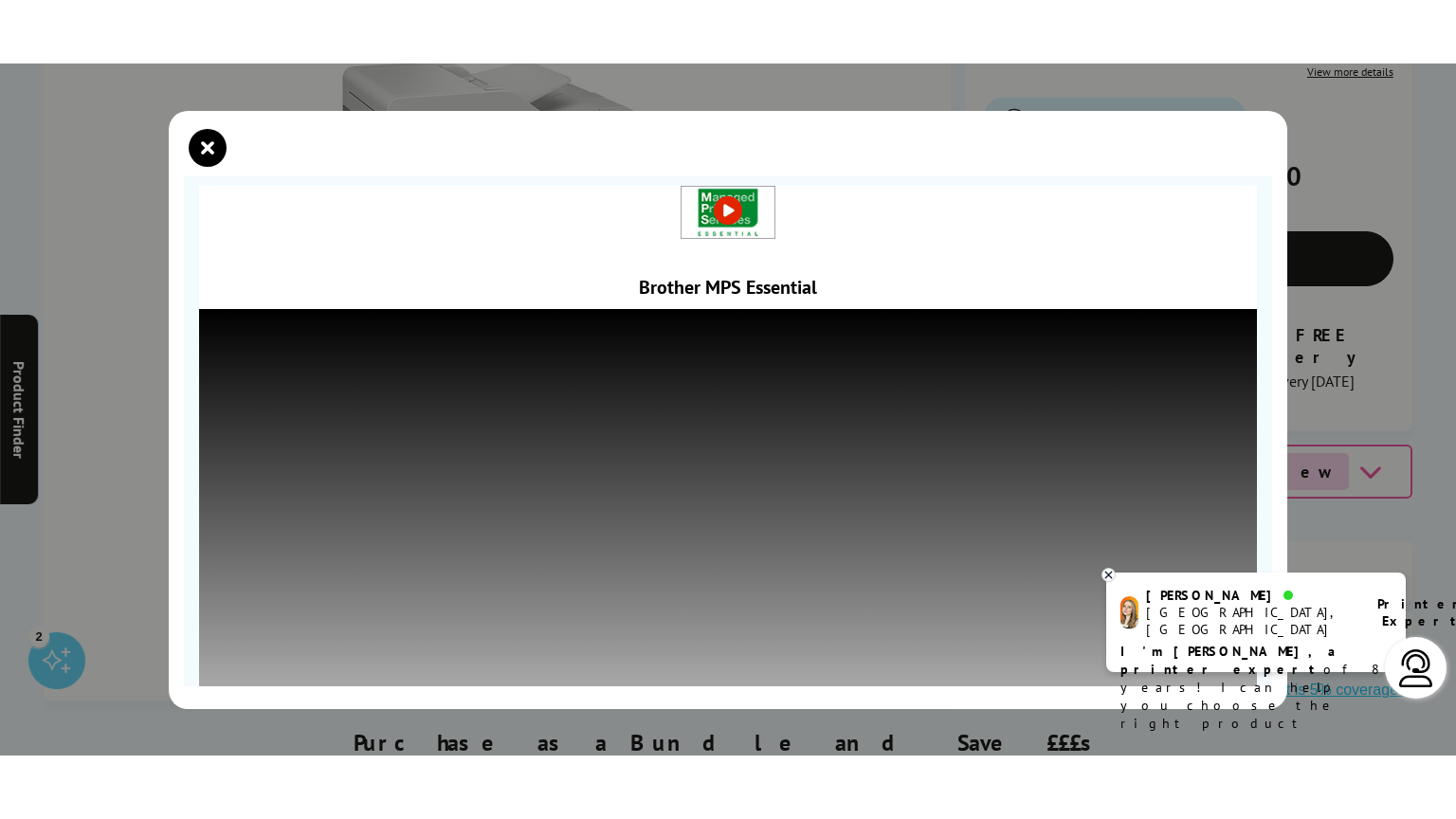 scroll, scrollTop: 228, scrollLeft: 0, axis: vertical 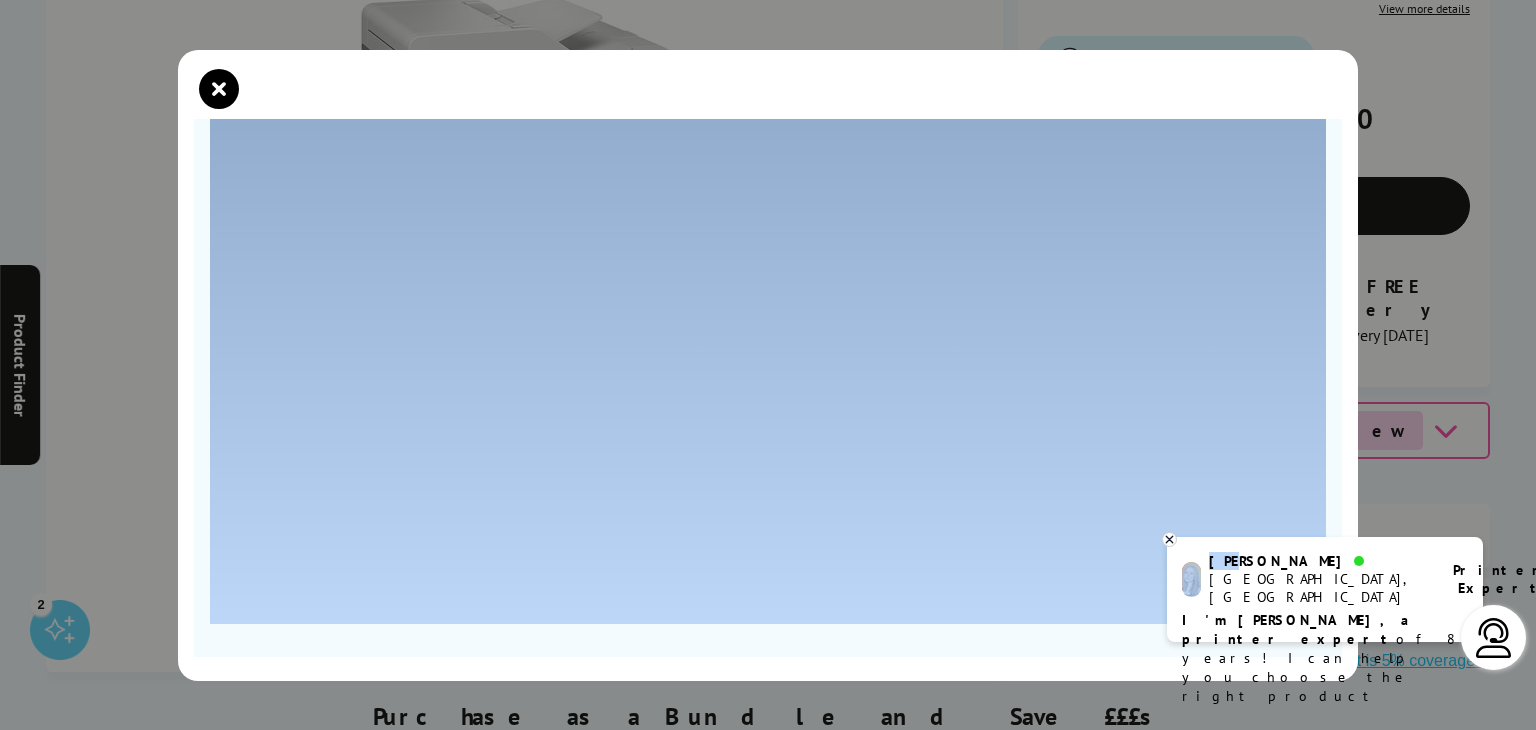 drag, startPoint x: 1272, startPoint y: 550, endPoint x: 1435, endPoint y: 524, distance: 165.0606 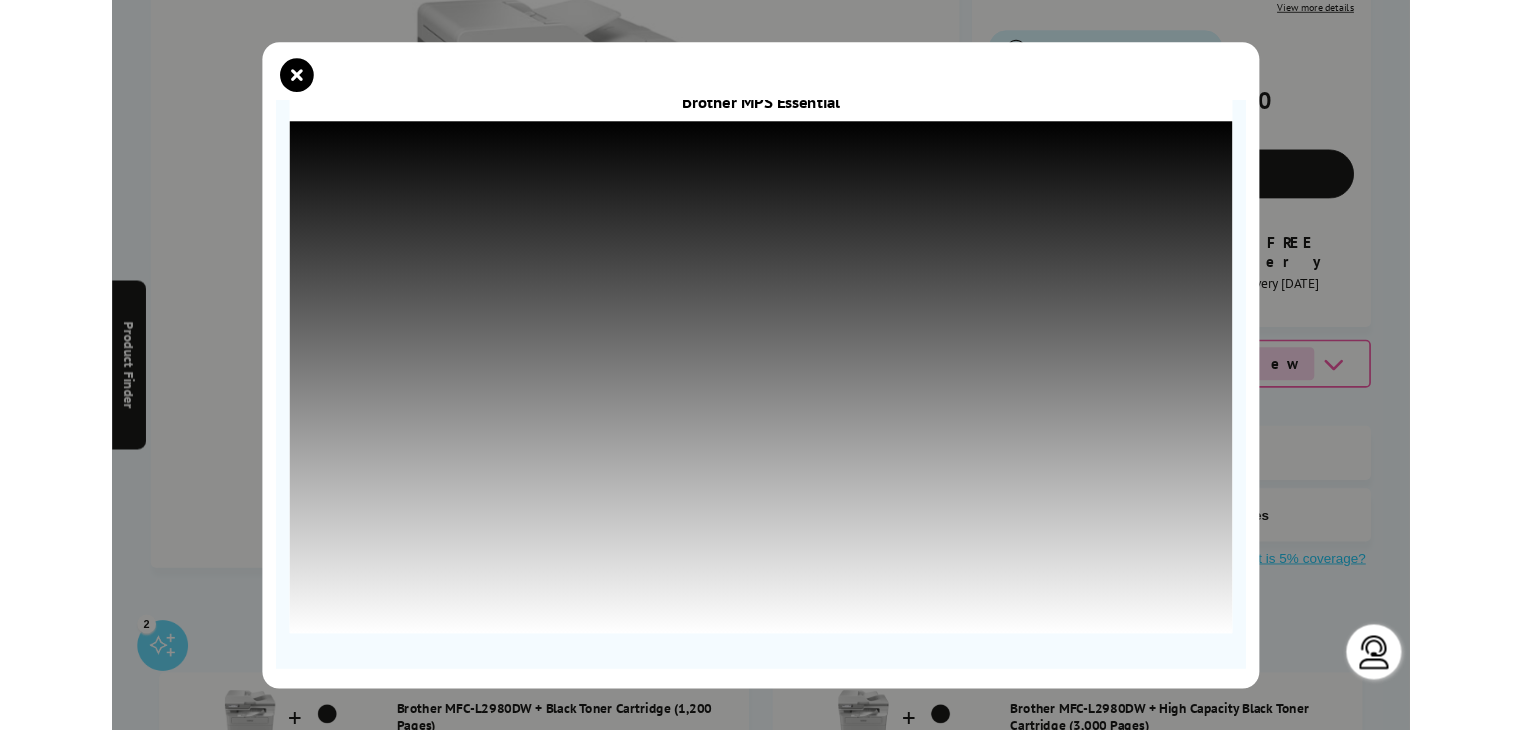 scroll, scrollTop: 107, scrollLeft: 0, axis: vertical 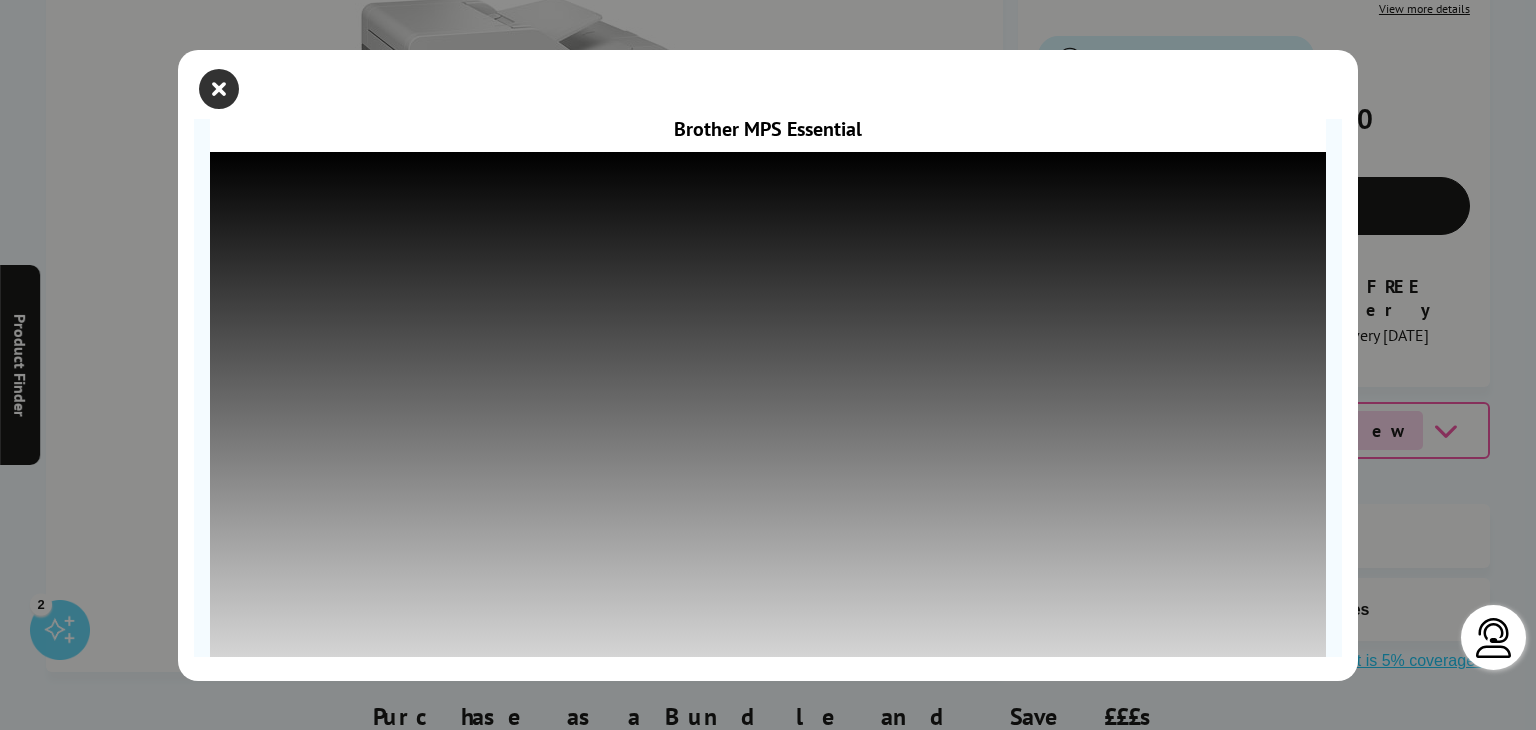 click at bounding box center (219, 89) 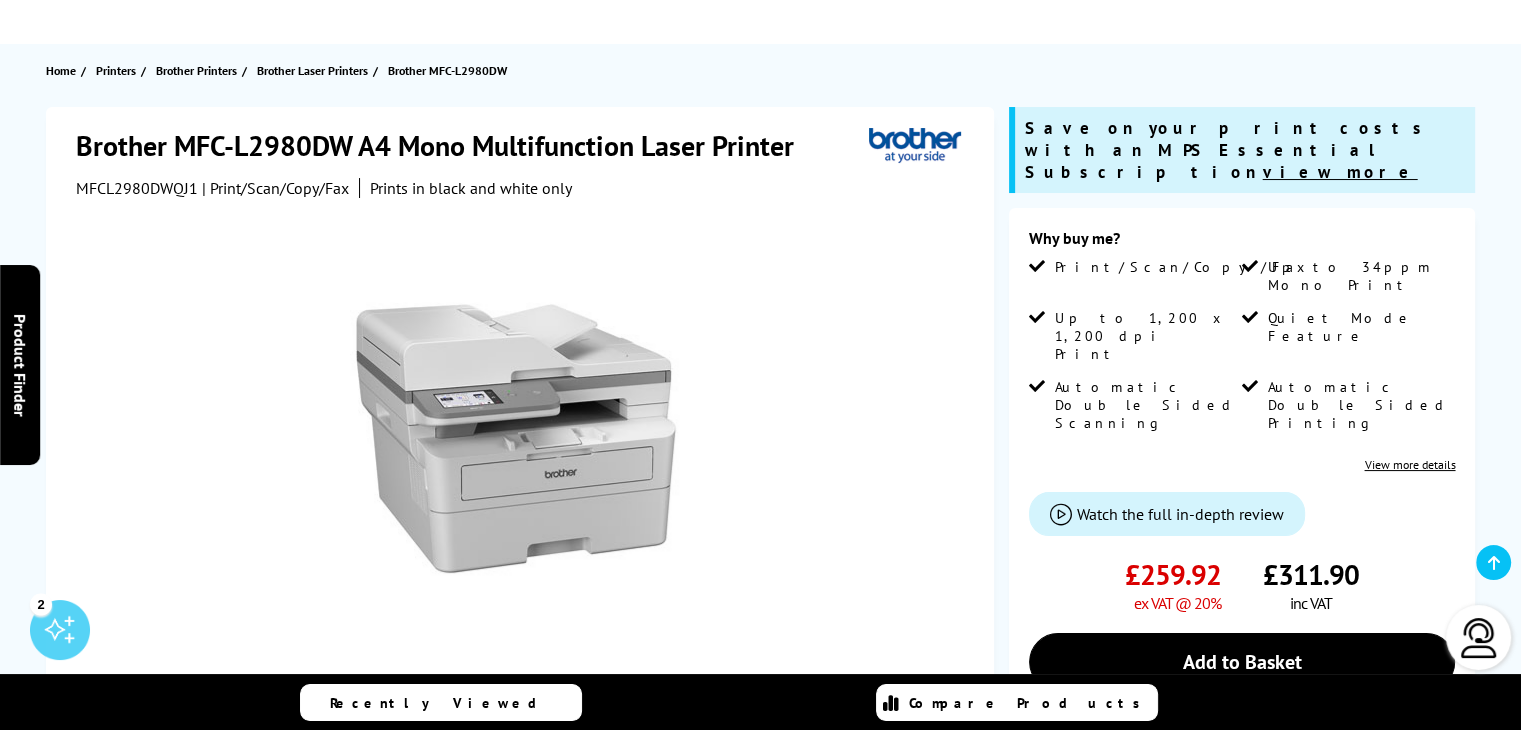 scroll, scrollTop: 164, scrollLeft: 0, axis: vertical 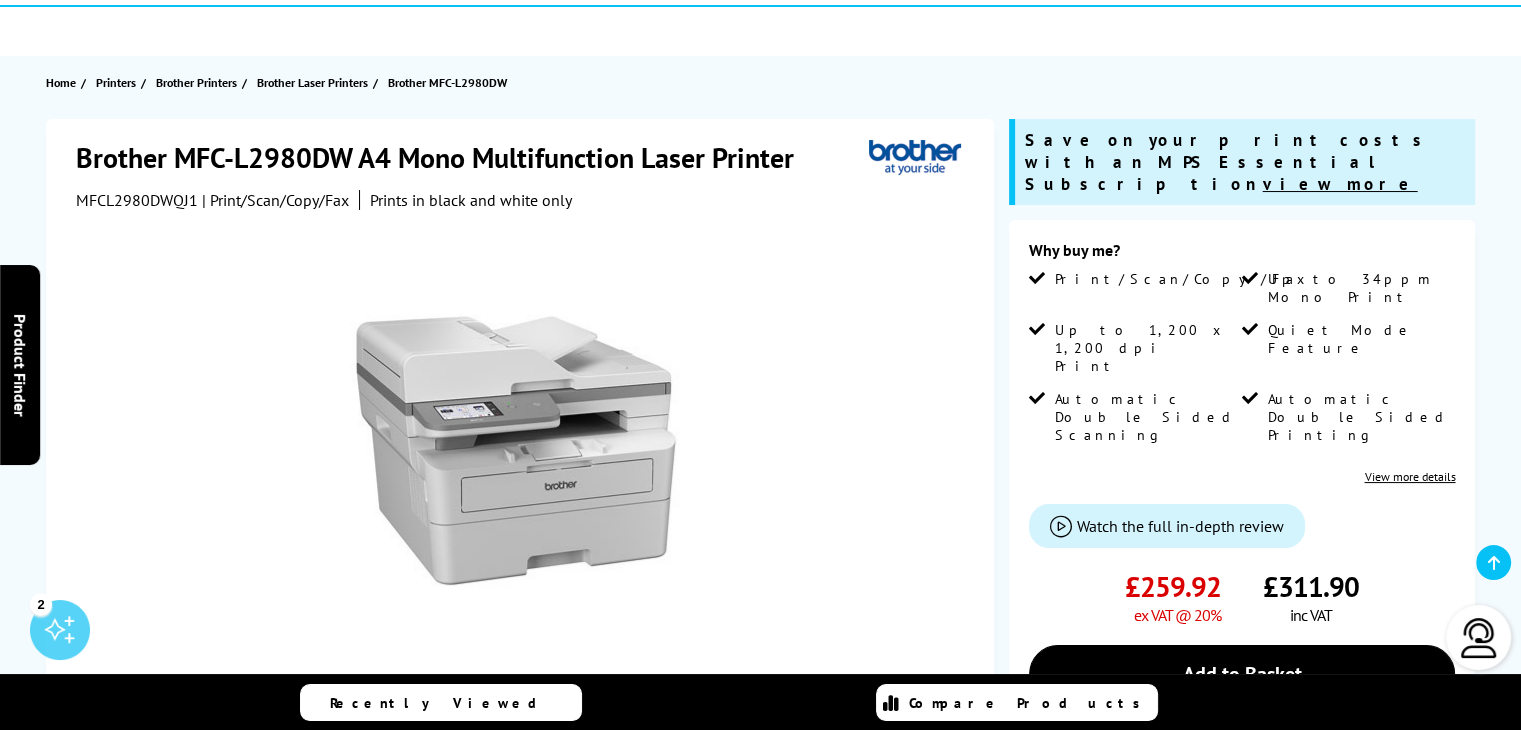 click at bounding box center (522, 446) 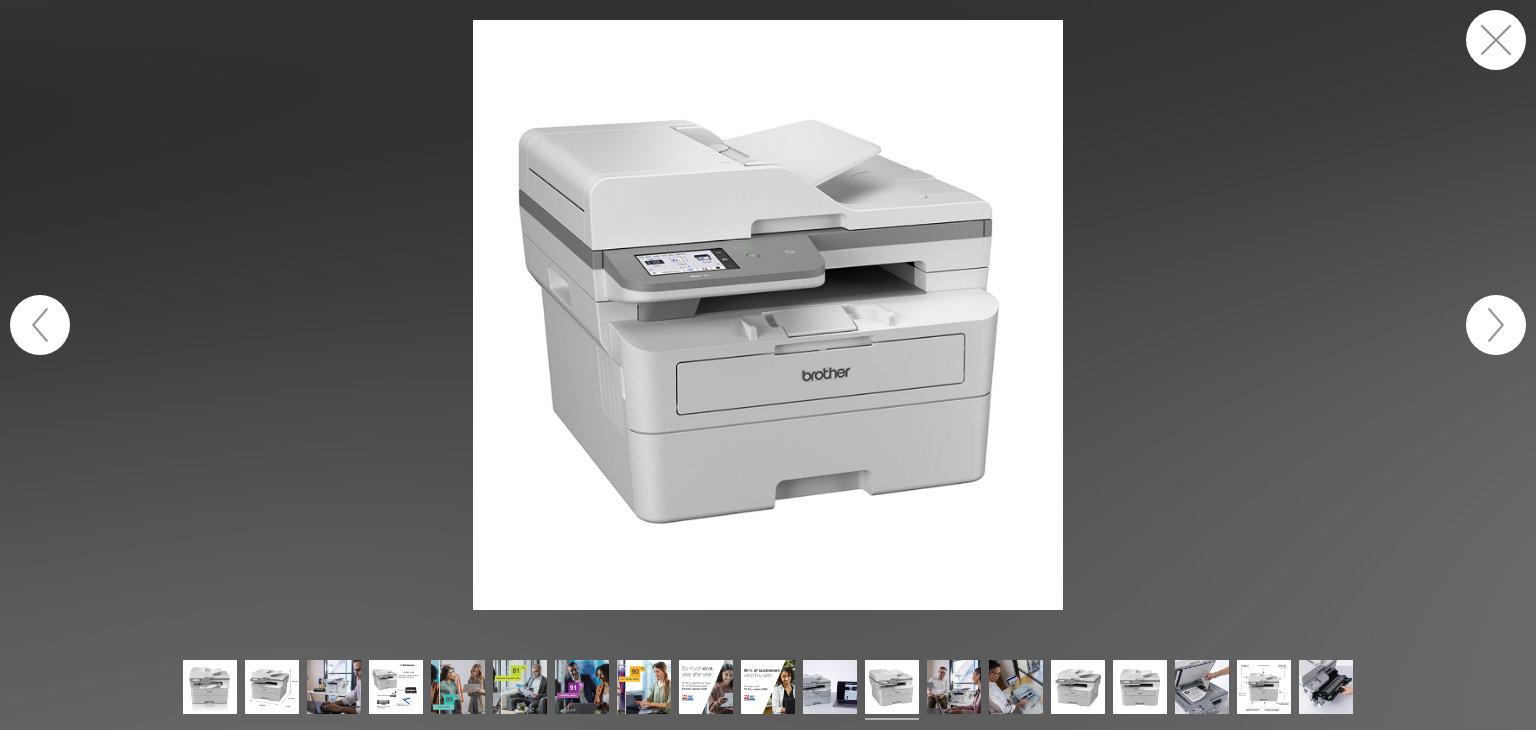 click at bounding box center [768, 315] 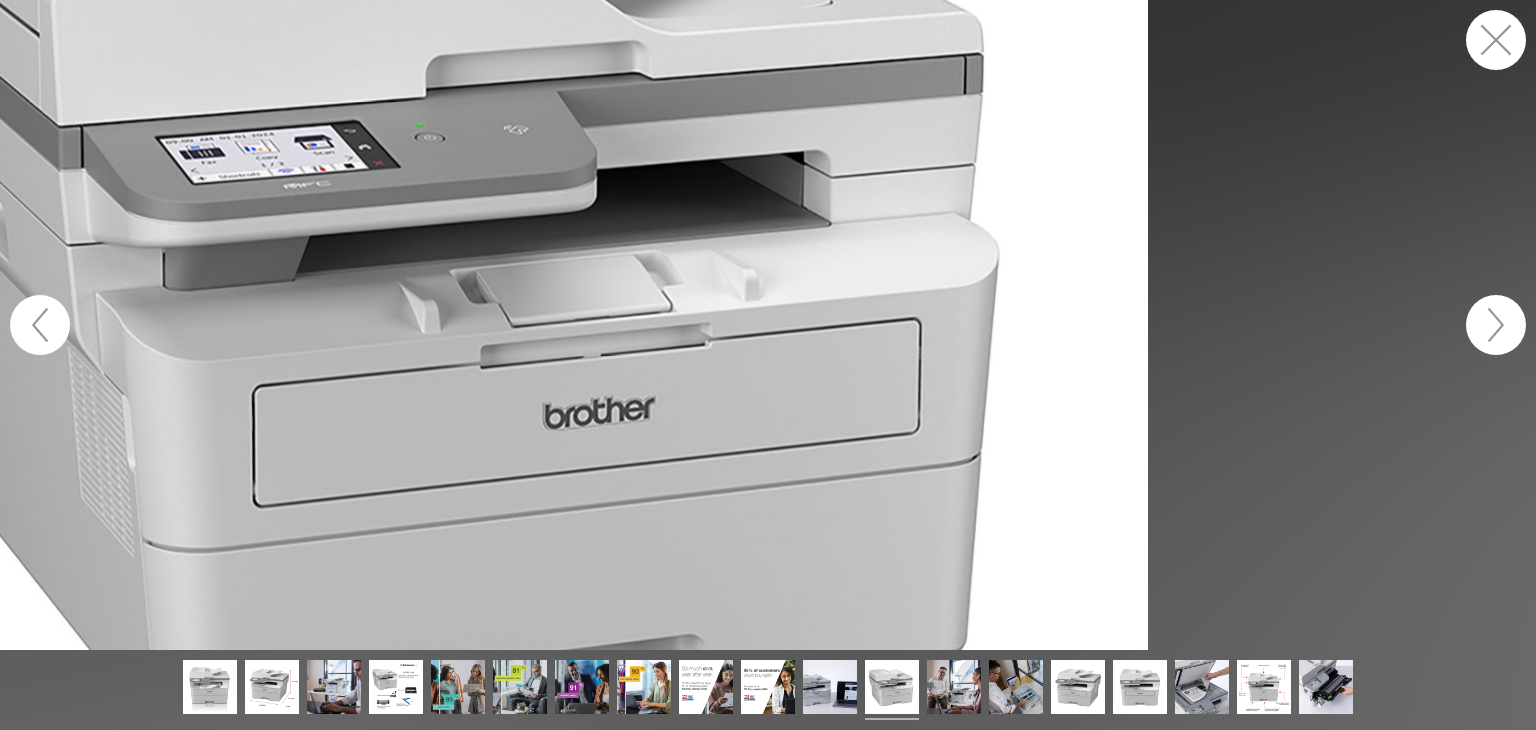 click at bounding box center (768, 325) 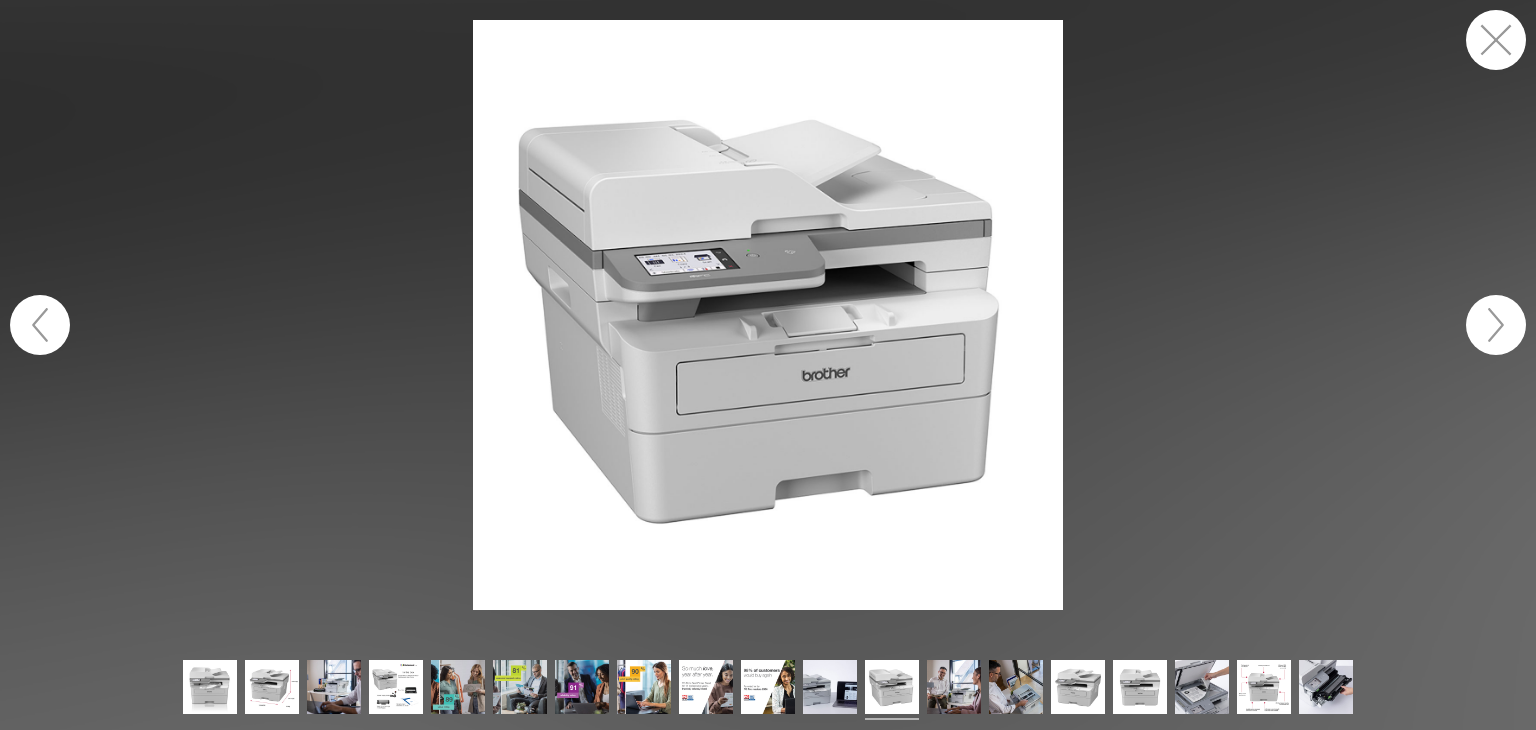 click at bounding box center [1496, 40] 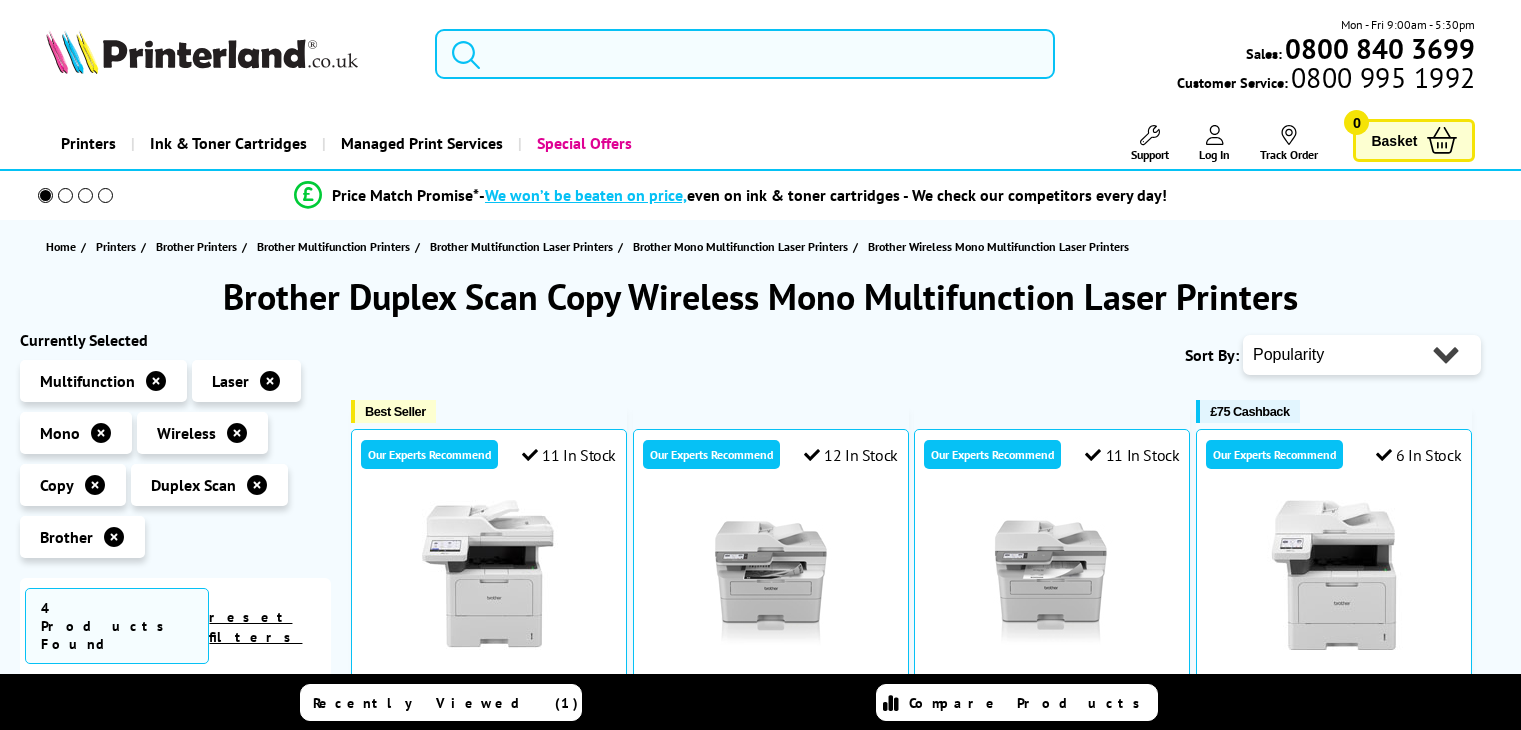scroll, scrollTop: 246, scrollLeft: 0, axis: vertical 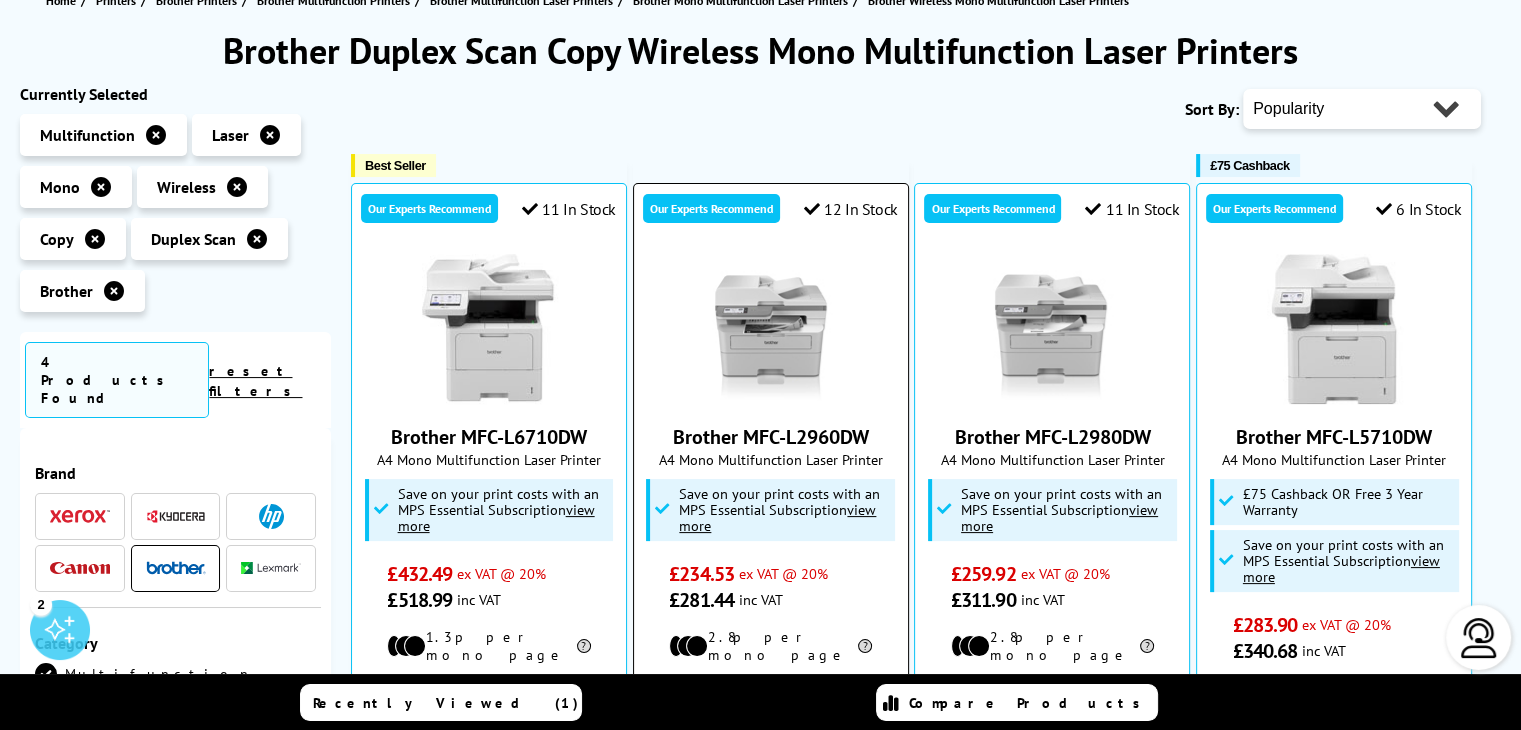 click at bounding box center [771, 329] 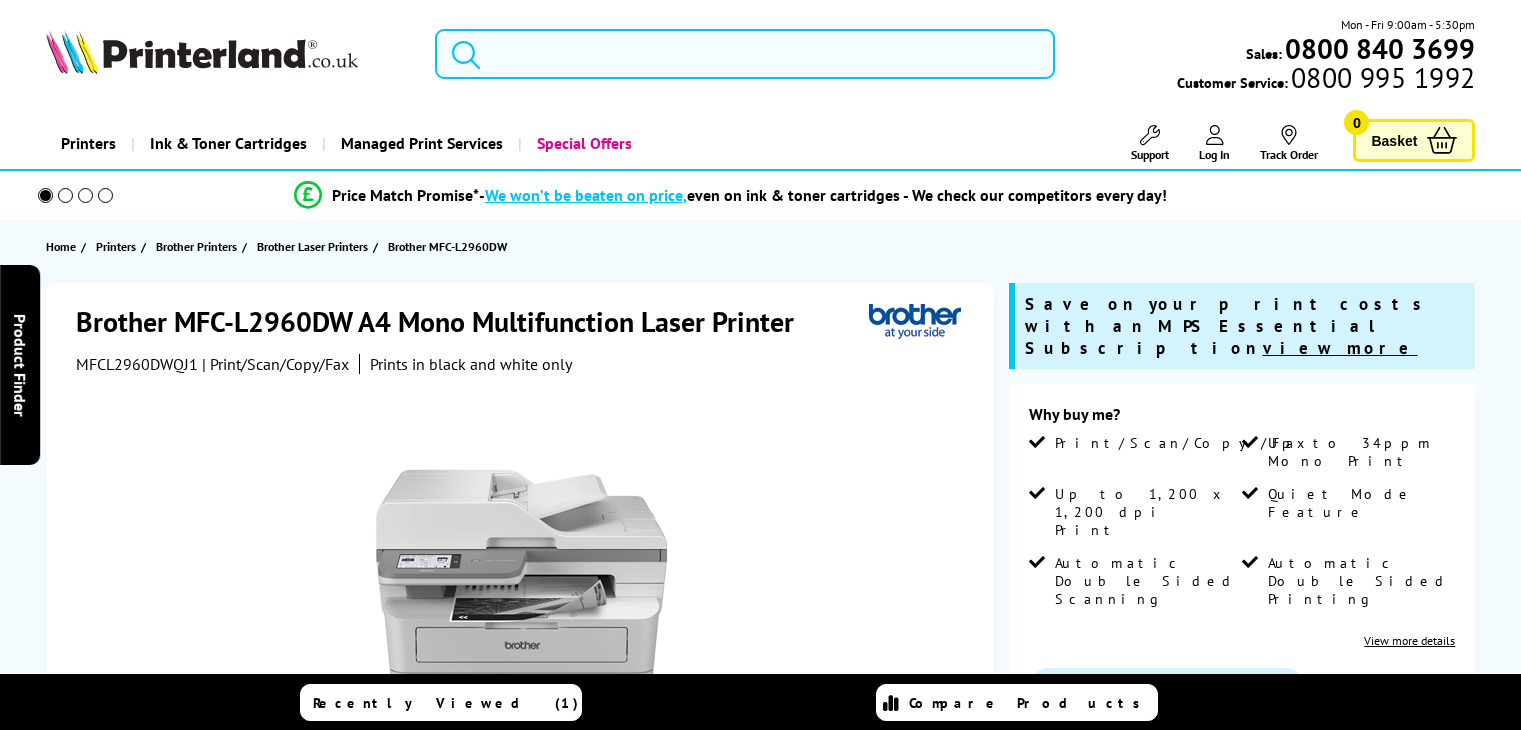 scroll, scrollTop: 0, scrollLeft: 0, axis: both 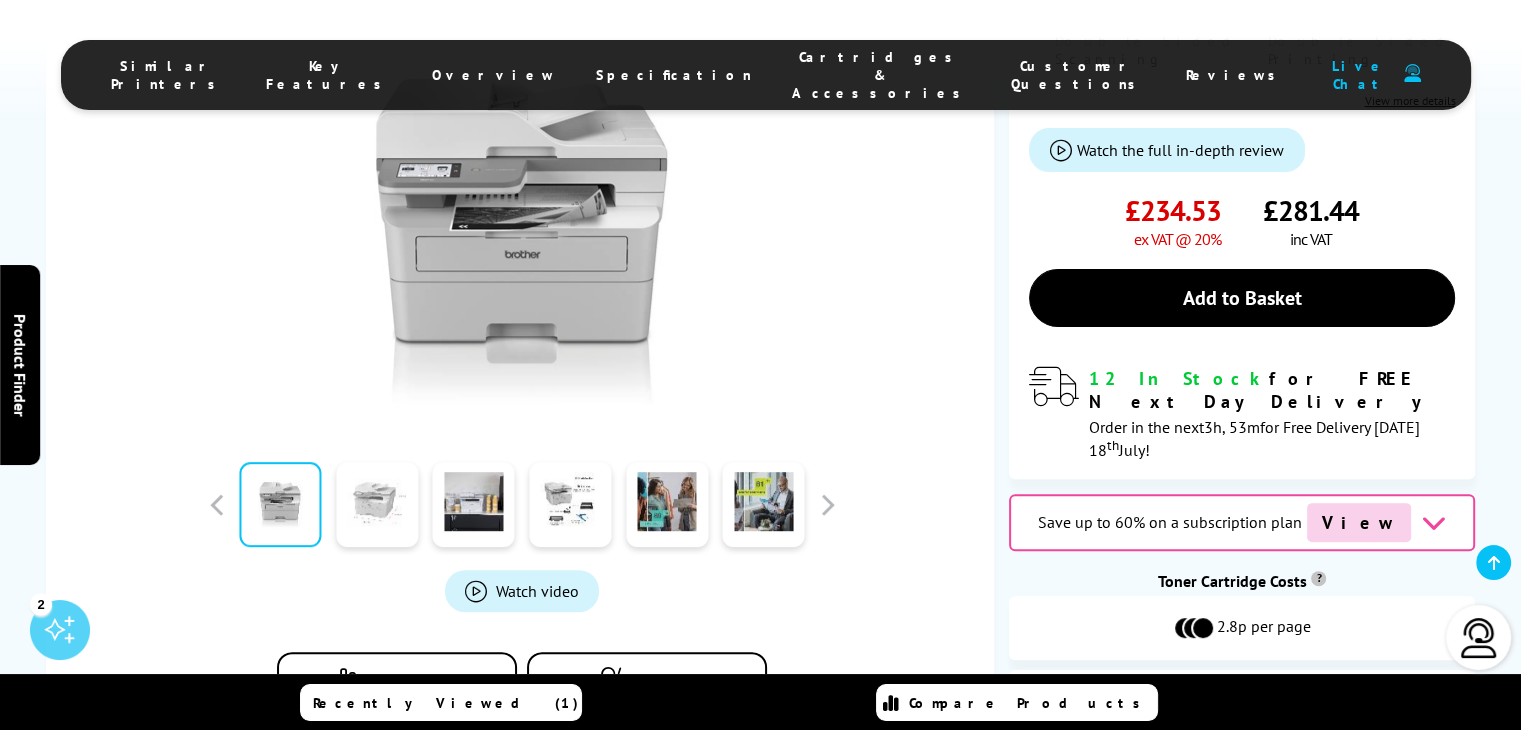 click at bounding box center [377, 504] 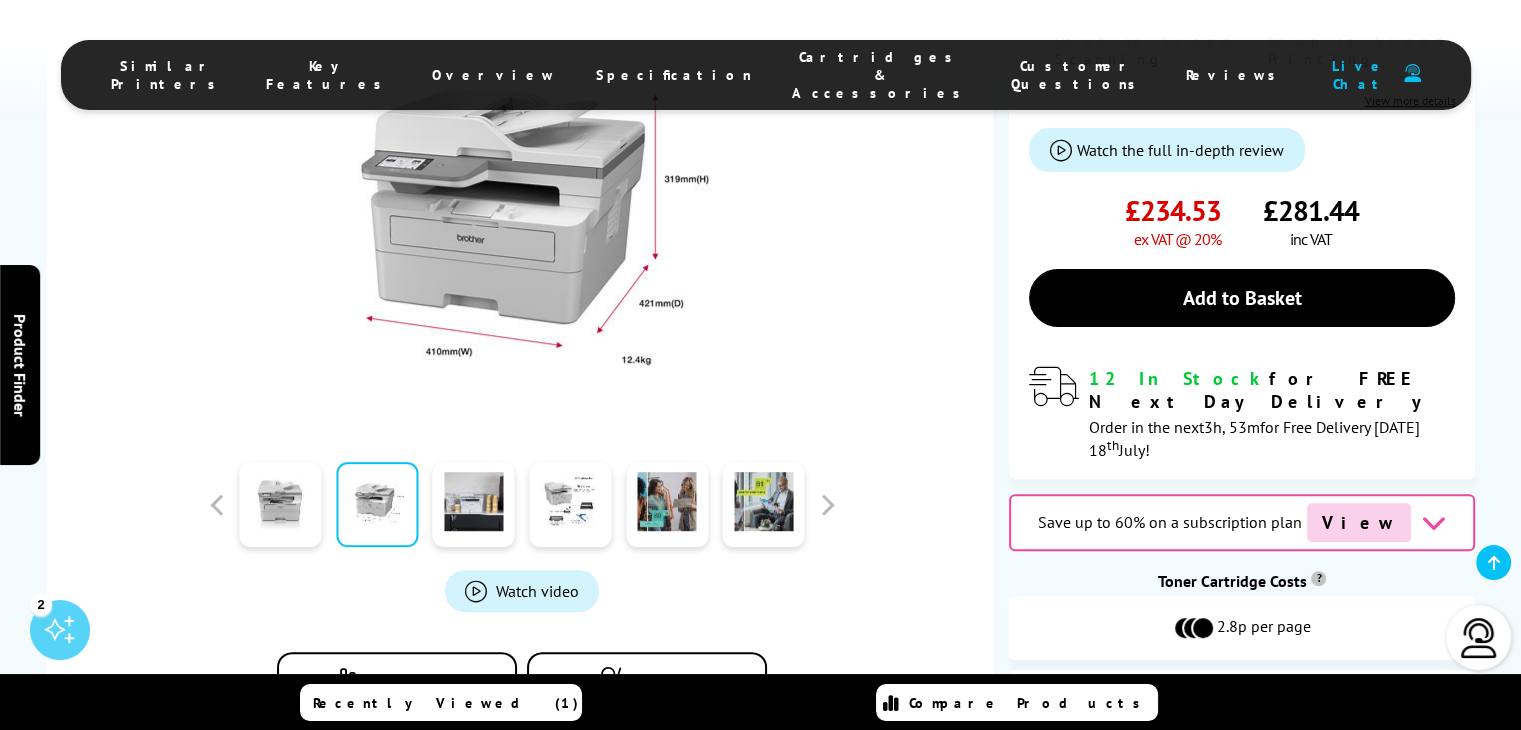 scroll, scrollTop: 316, scrollLeft: 0, axis: vertical 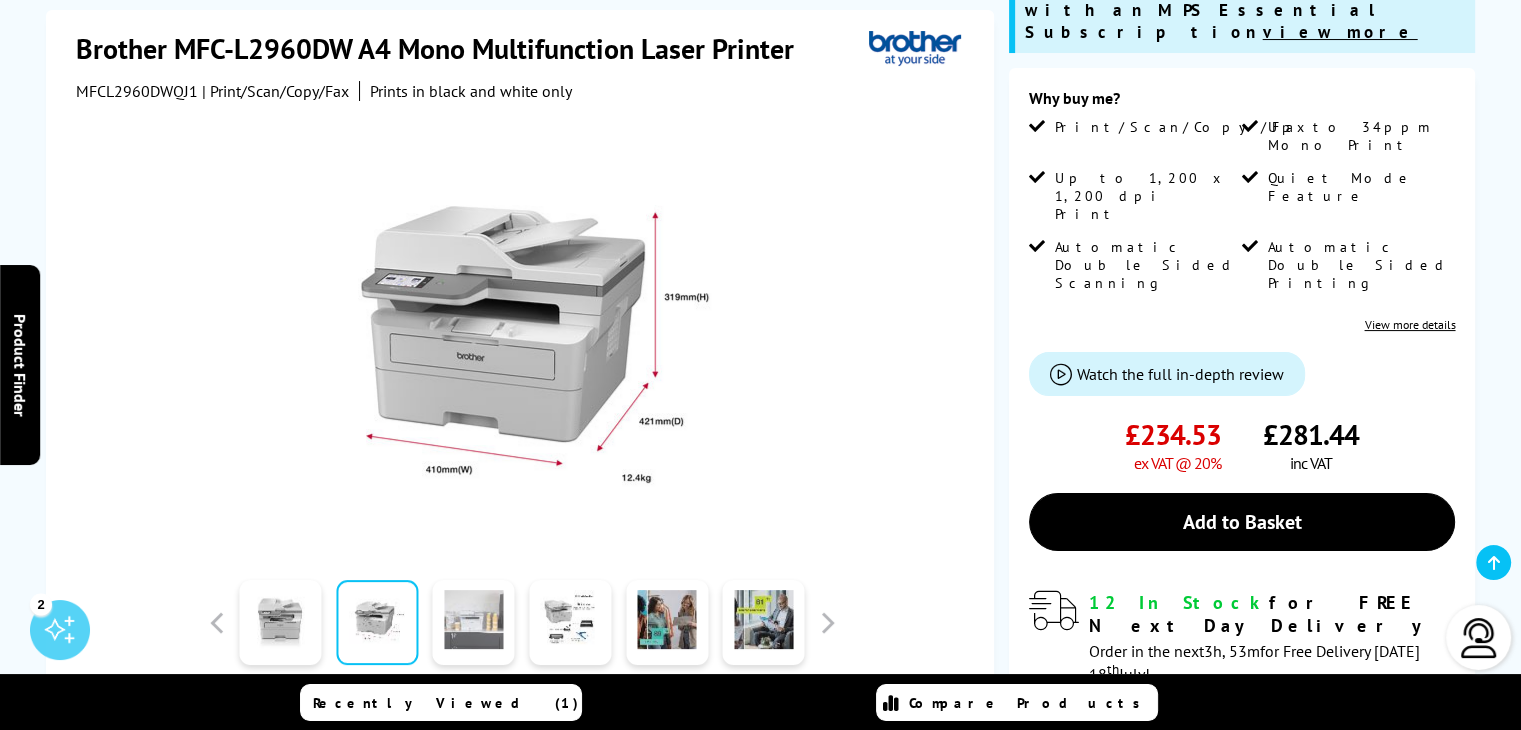 click at bounding box center (474, 623) 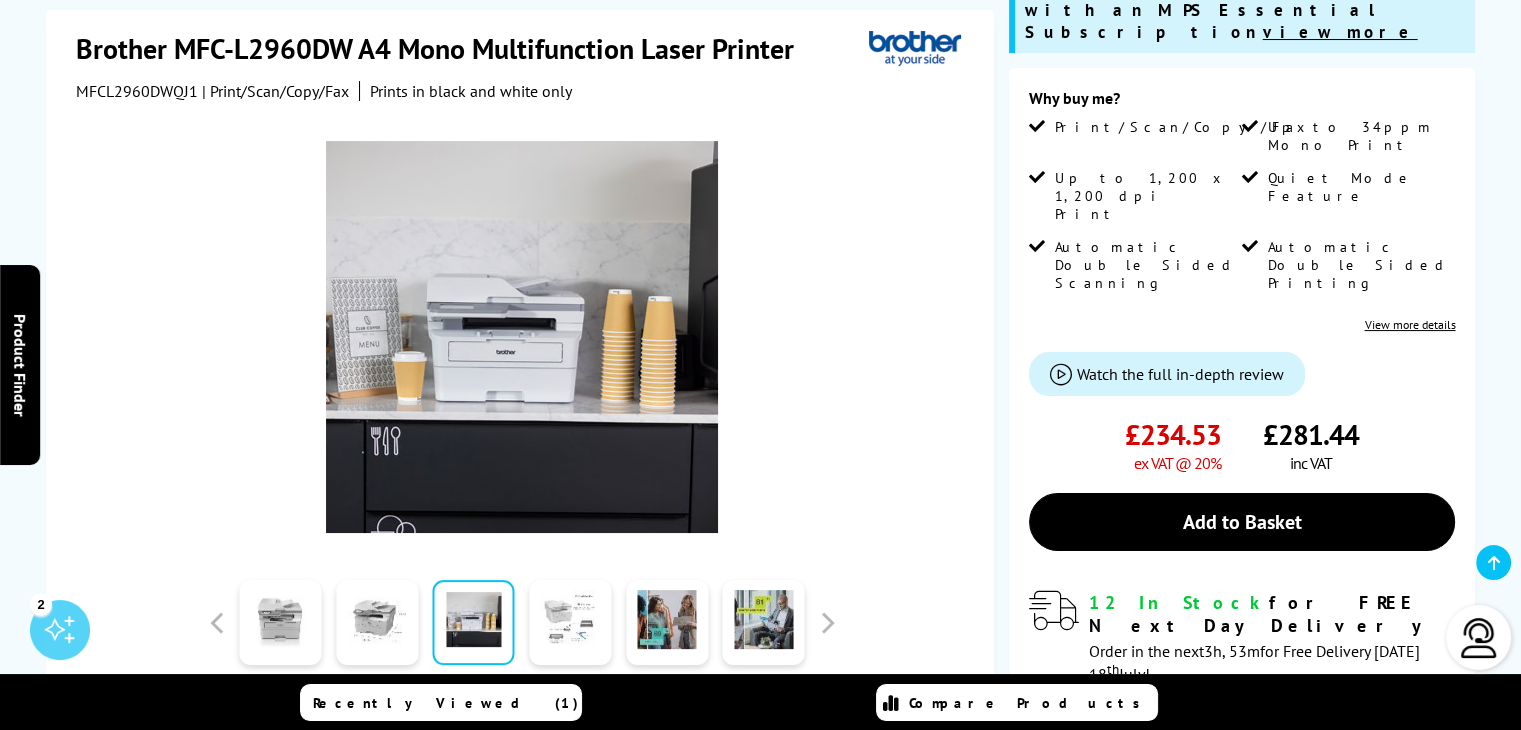 click at bounding box center [570, 623] 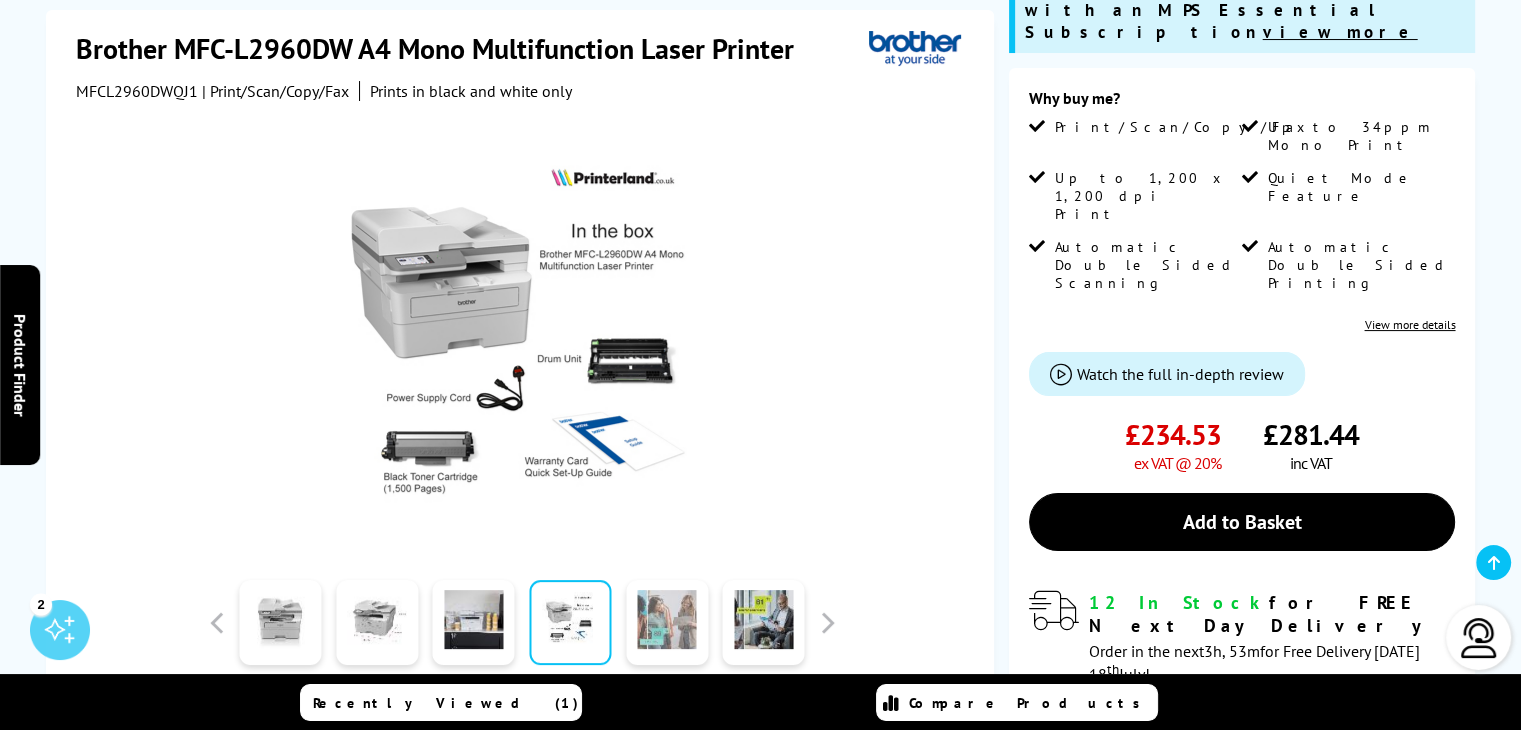 click at bounding box center [667, 623] 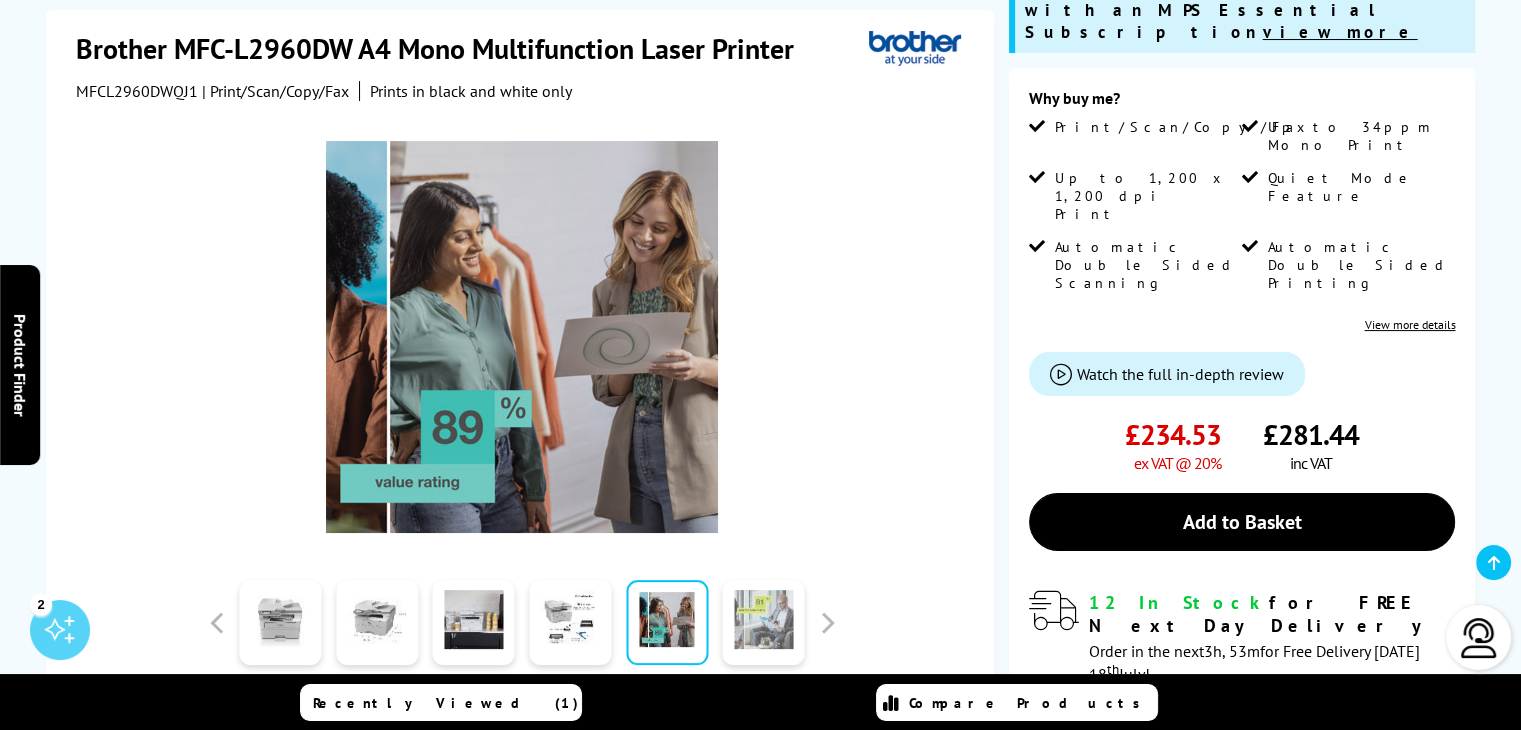 click at bounding box center [764, 623] 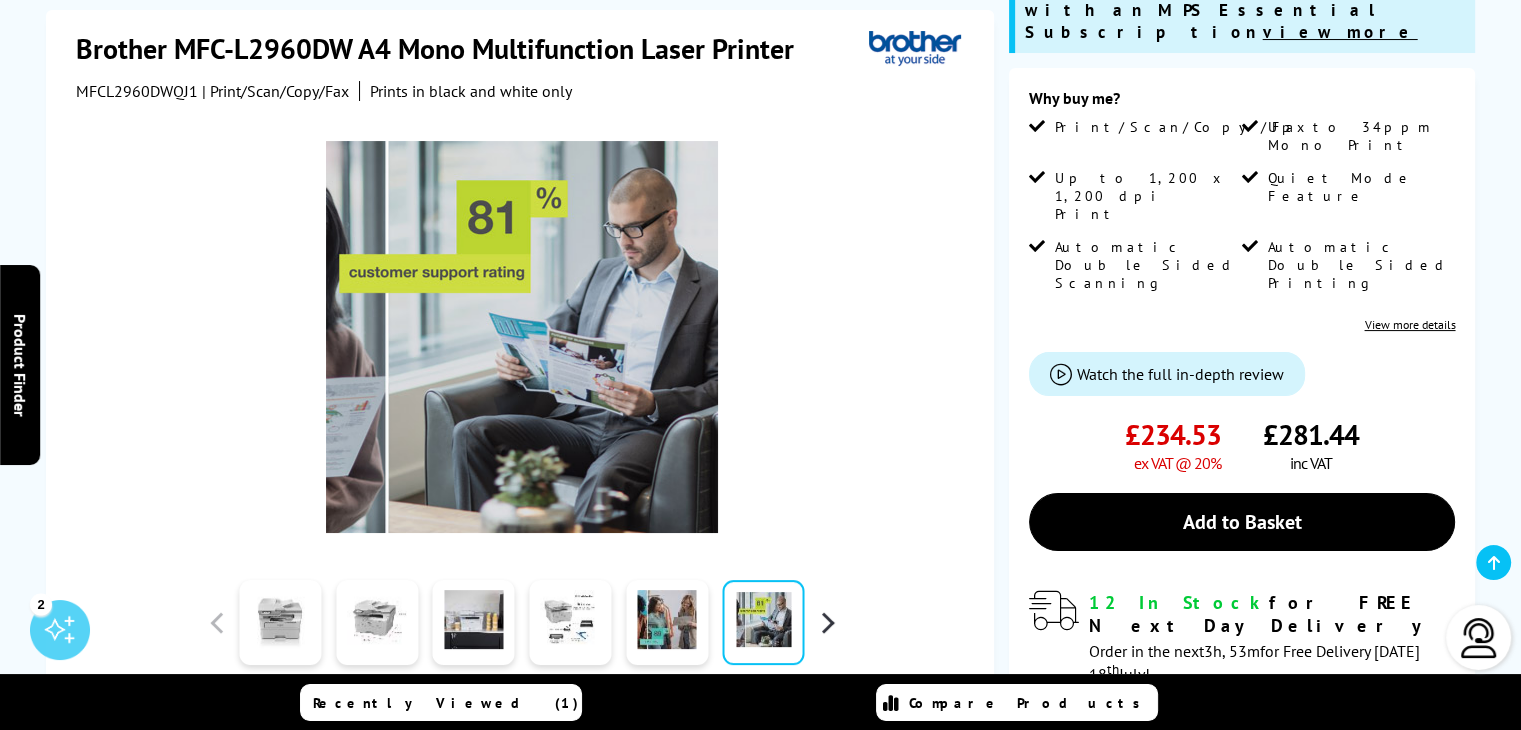 click at bounding box center (827, 623) 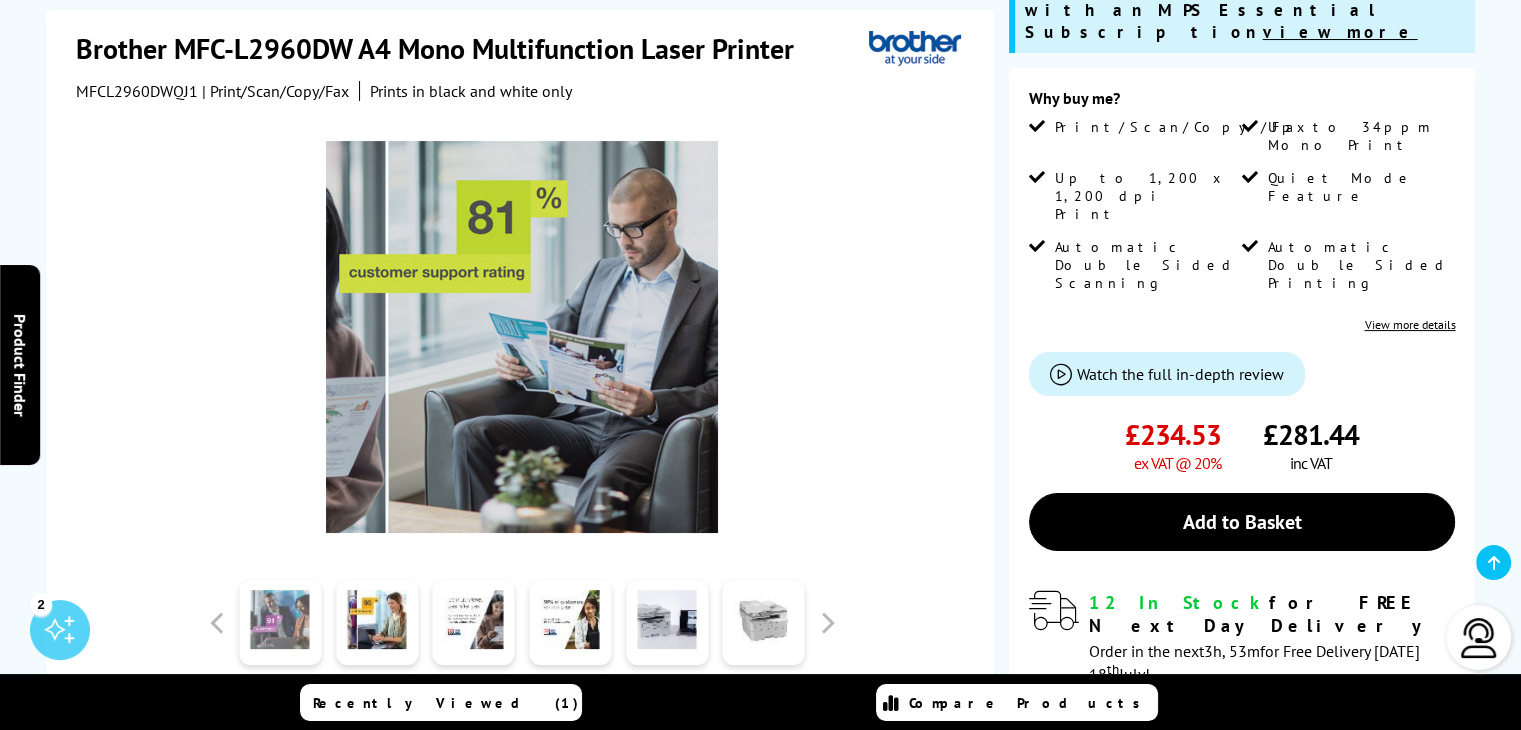 click at bounding box center [280, 623] 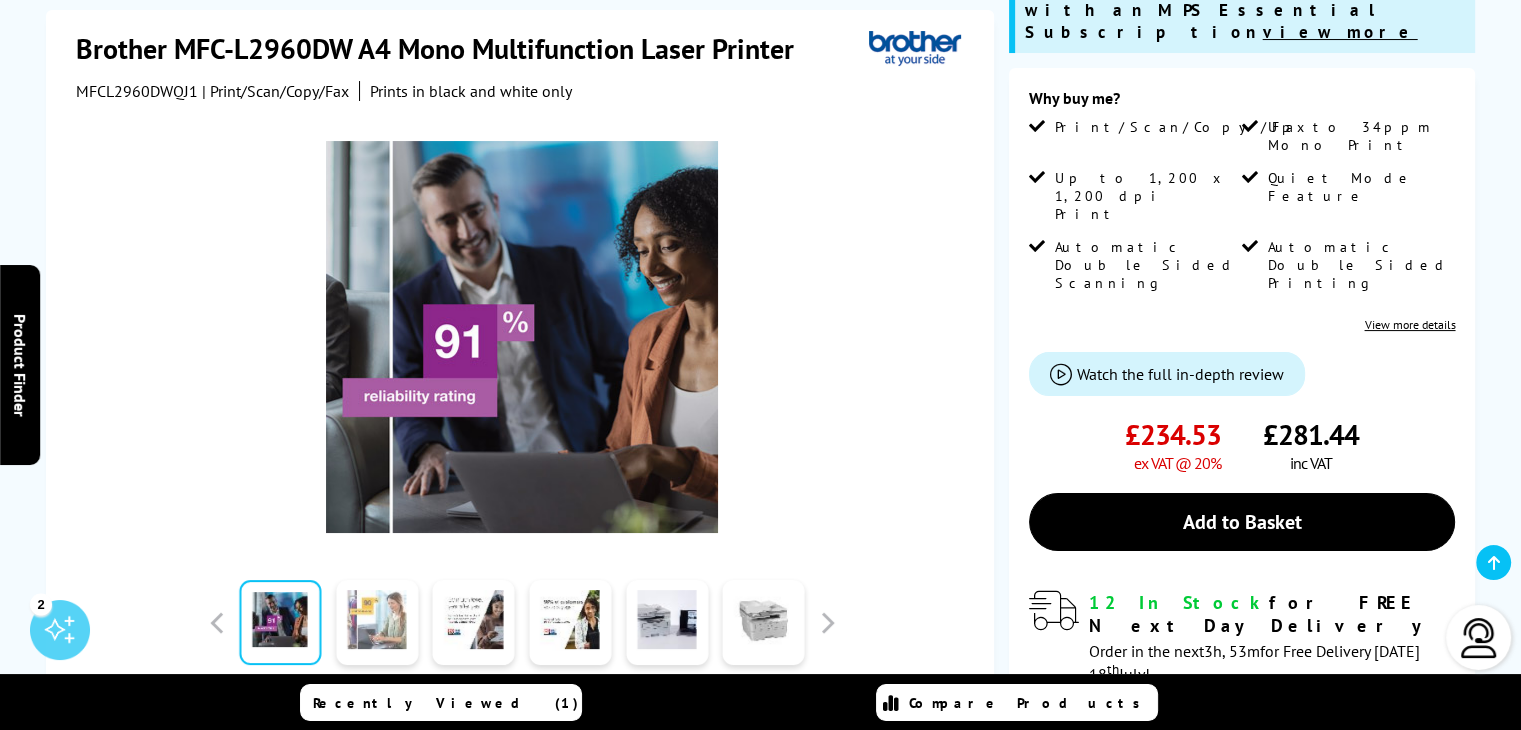 click at bounding box center [377, 623] 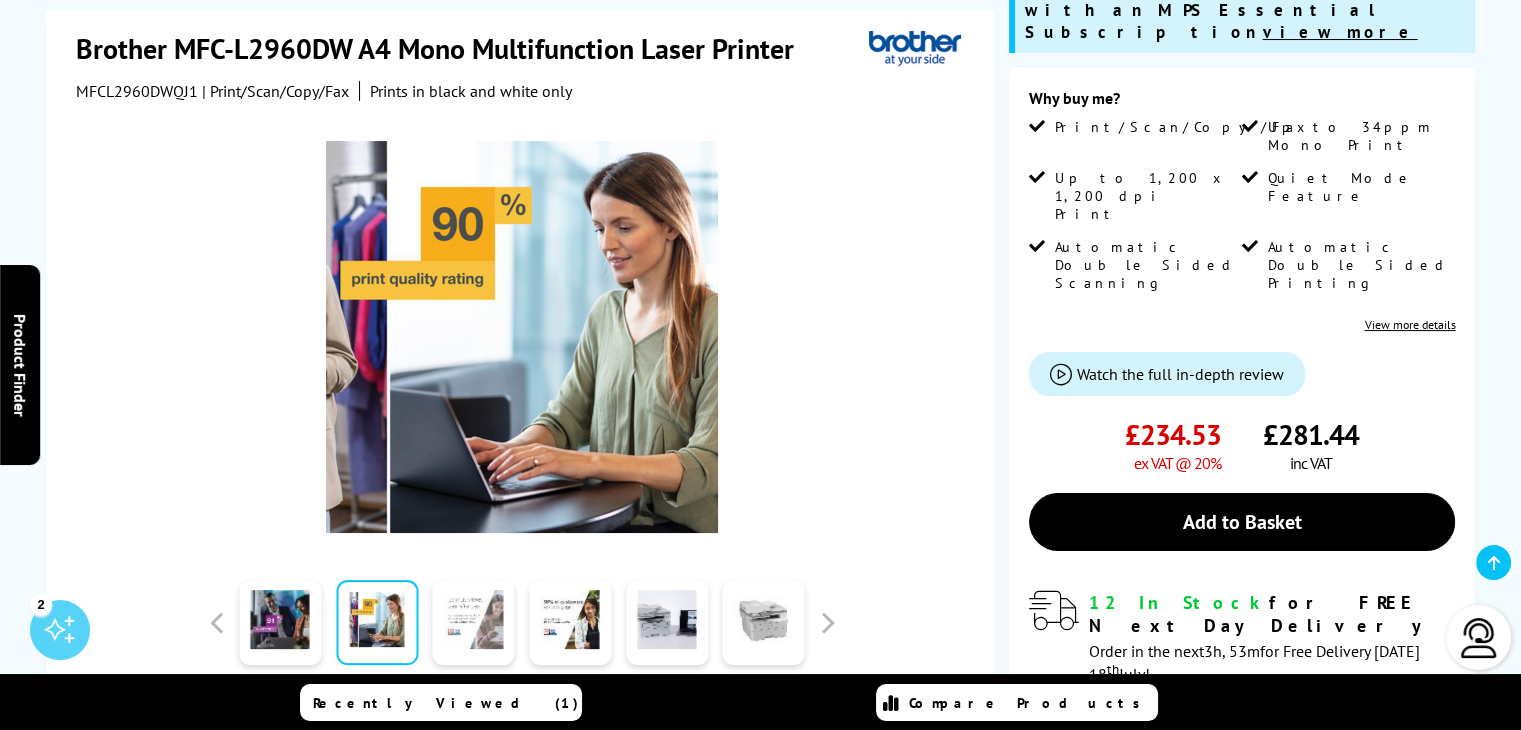 click at bounding box center (474, 623) 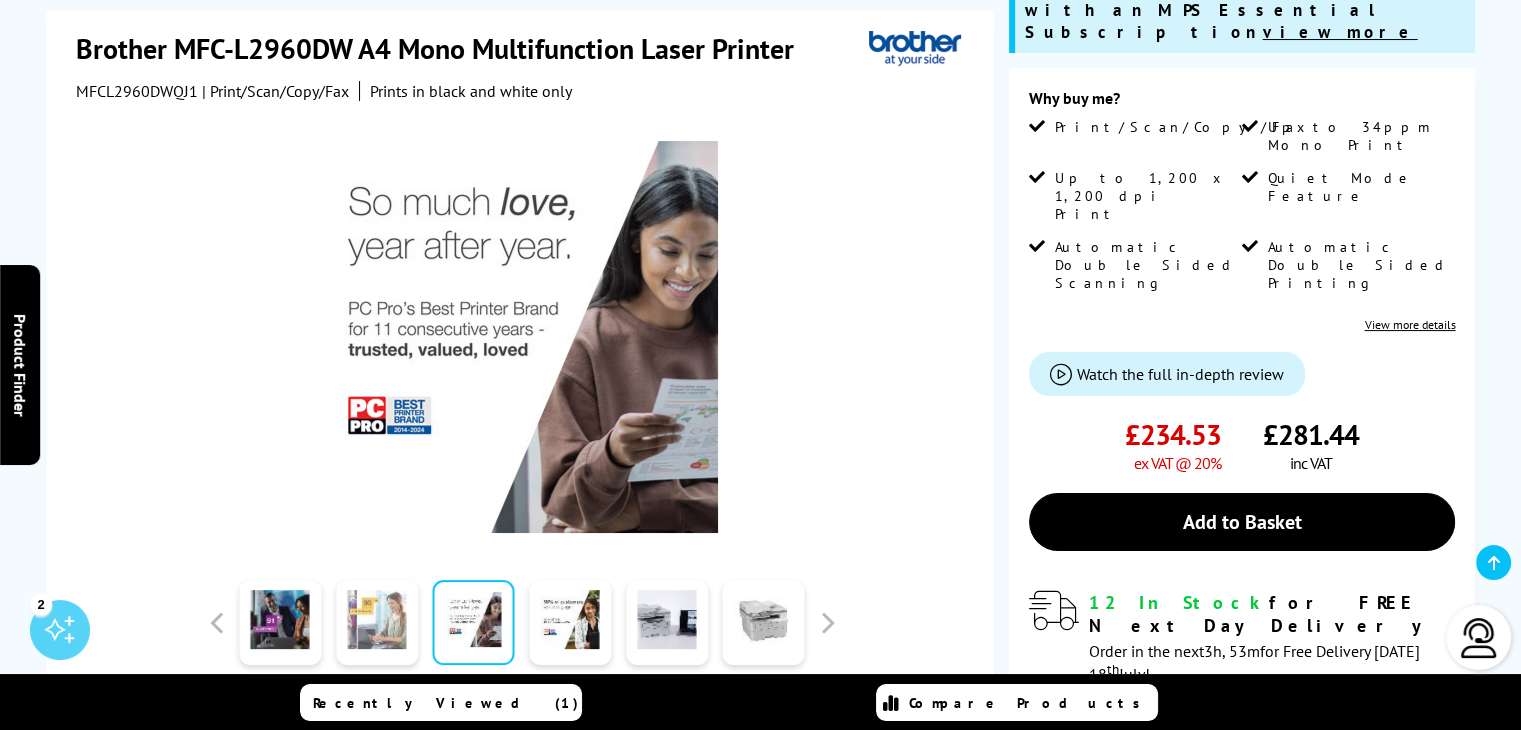click at bounding box center [377, 623] 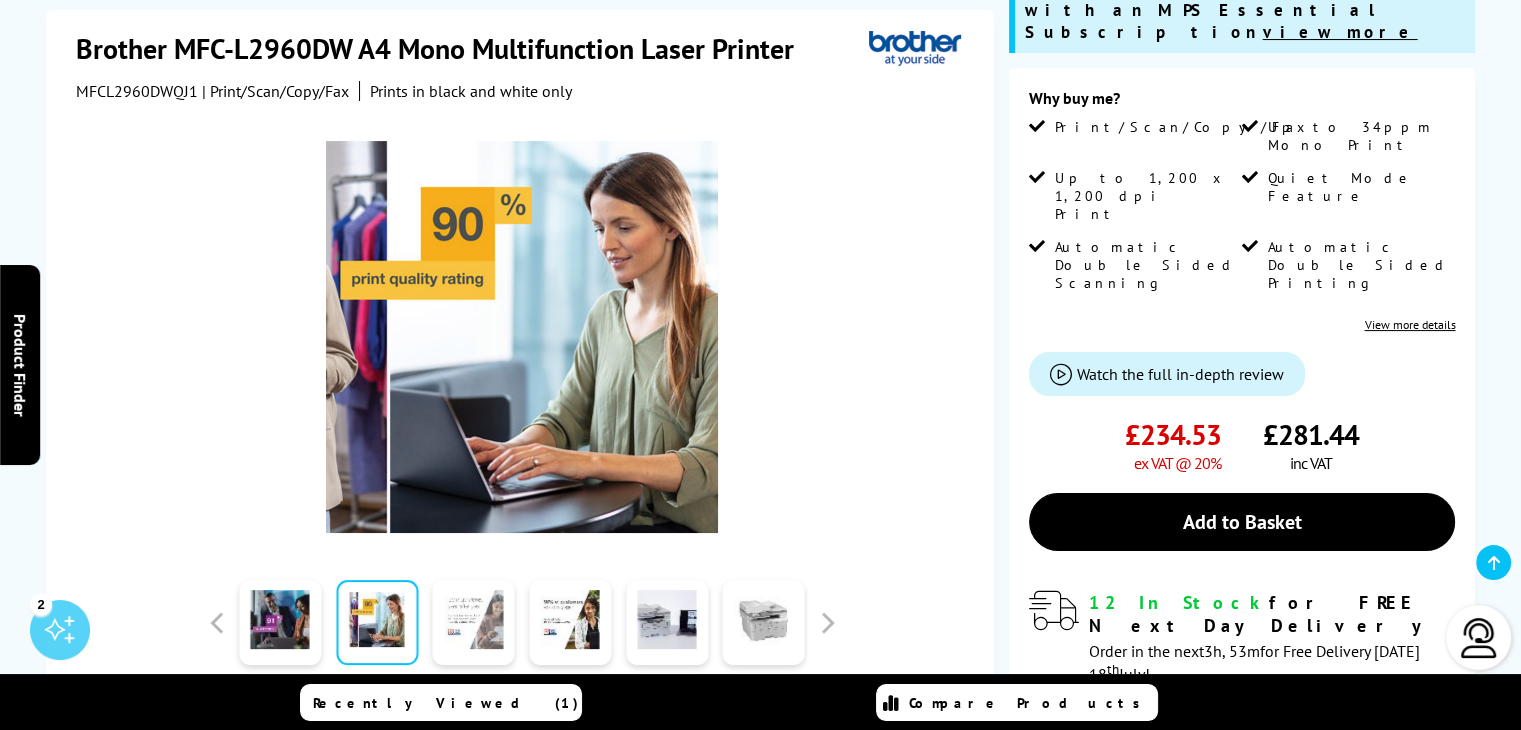 click at bounding box center (474, 623) 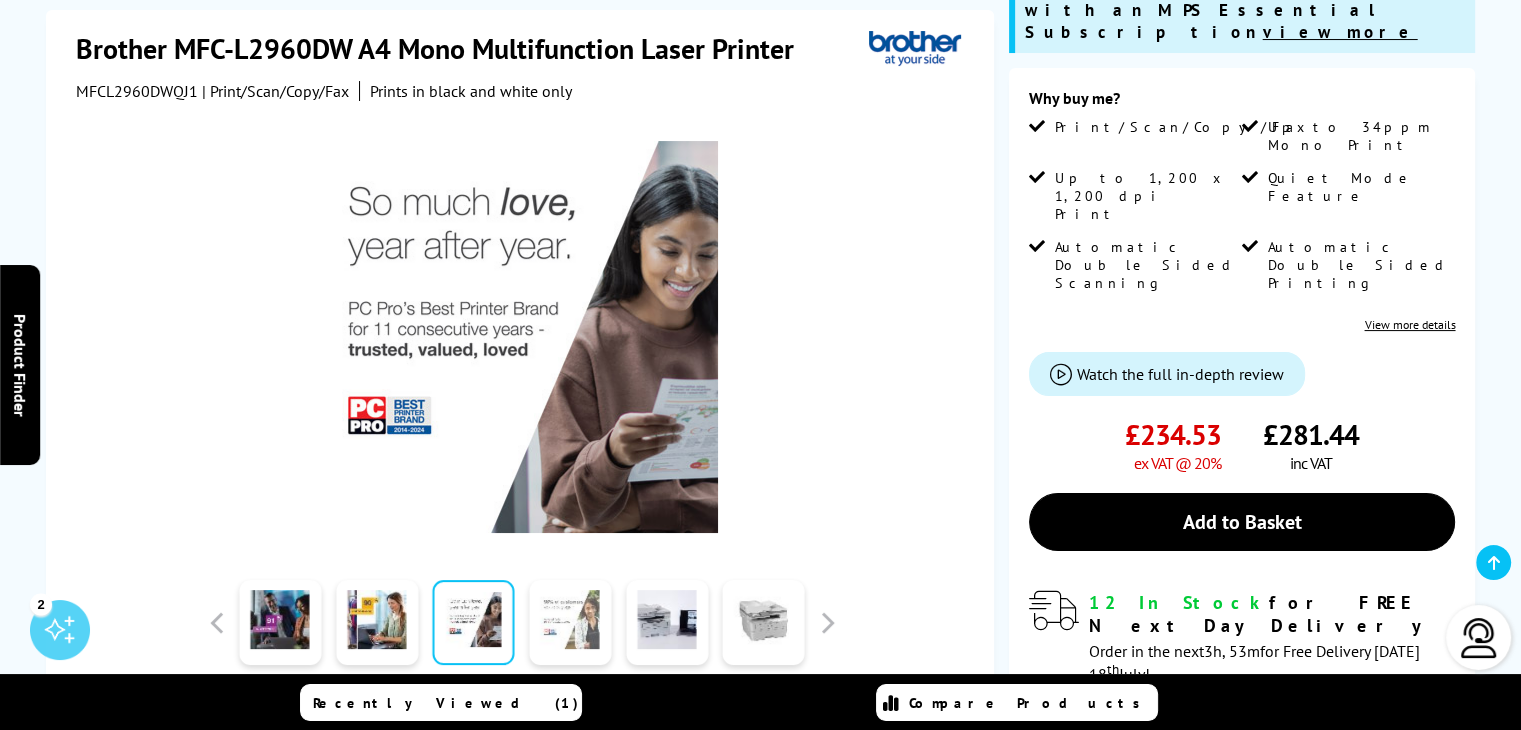 click at bounding box center (570, 623) 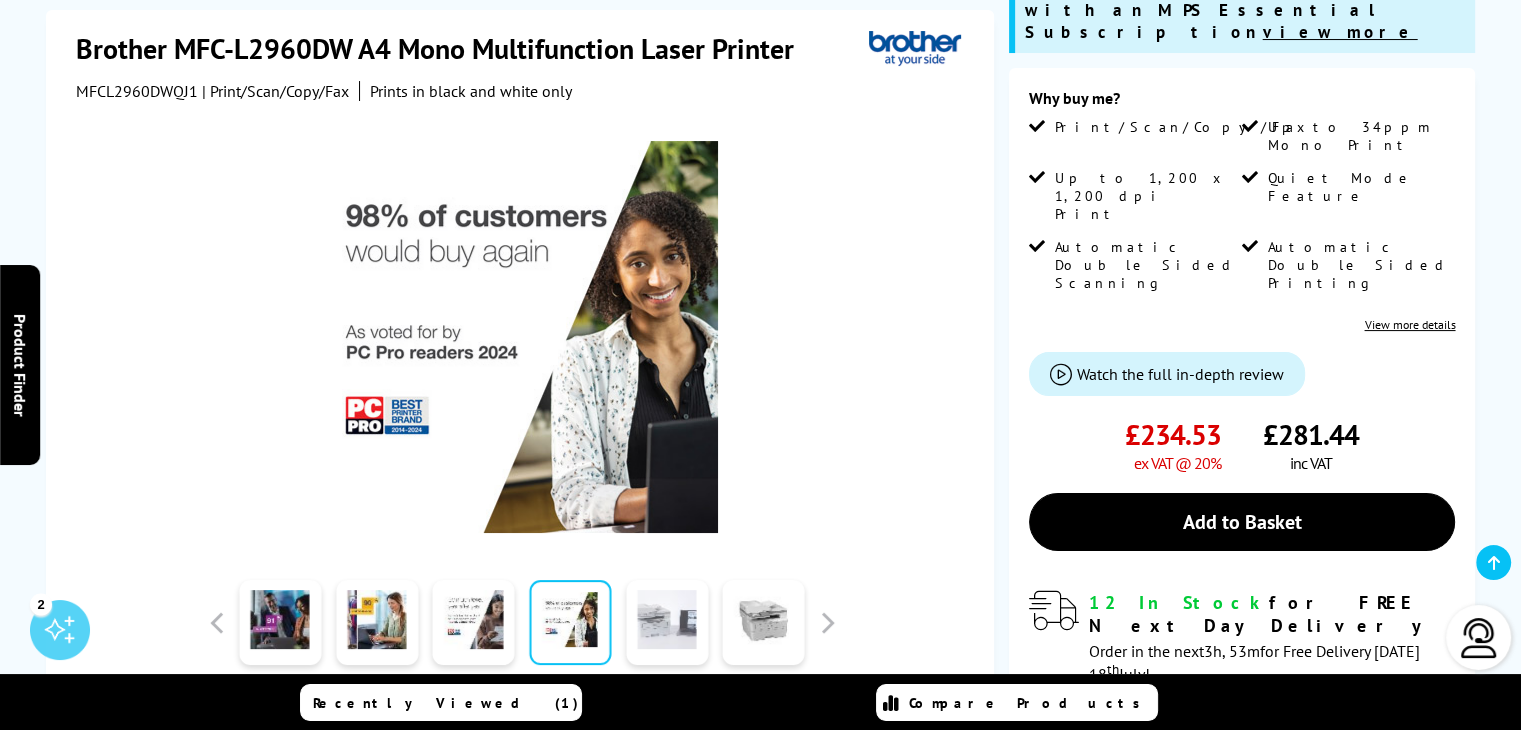 click at bounding box center [667, 623] 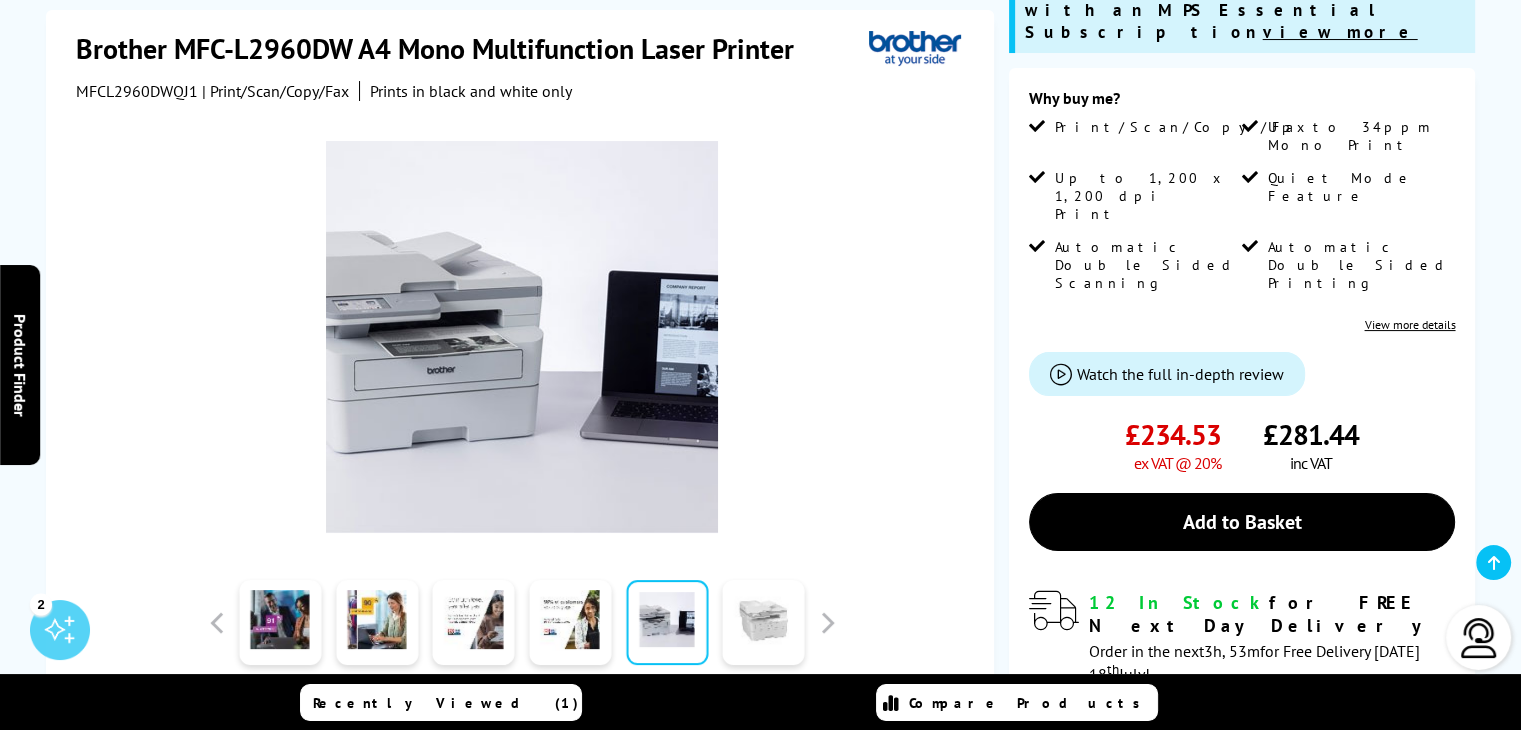 click at bounding box center (764, 623) 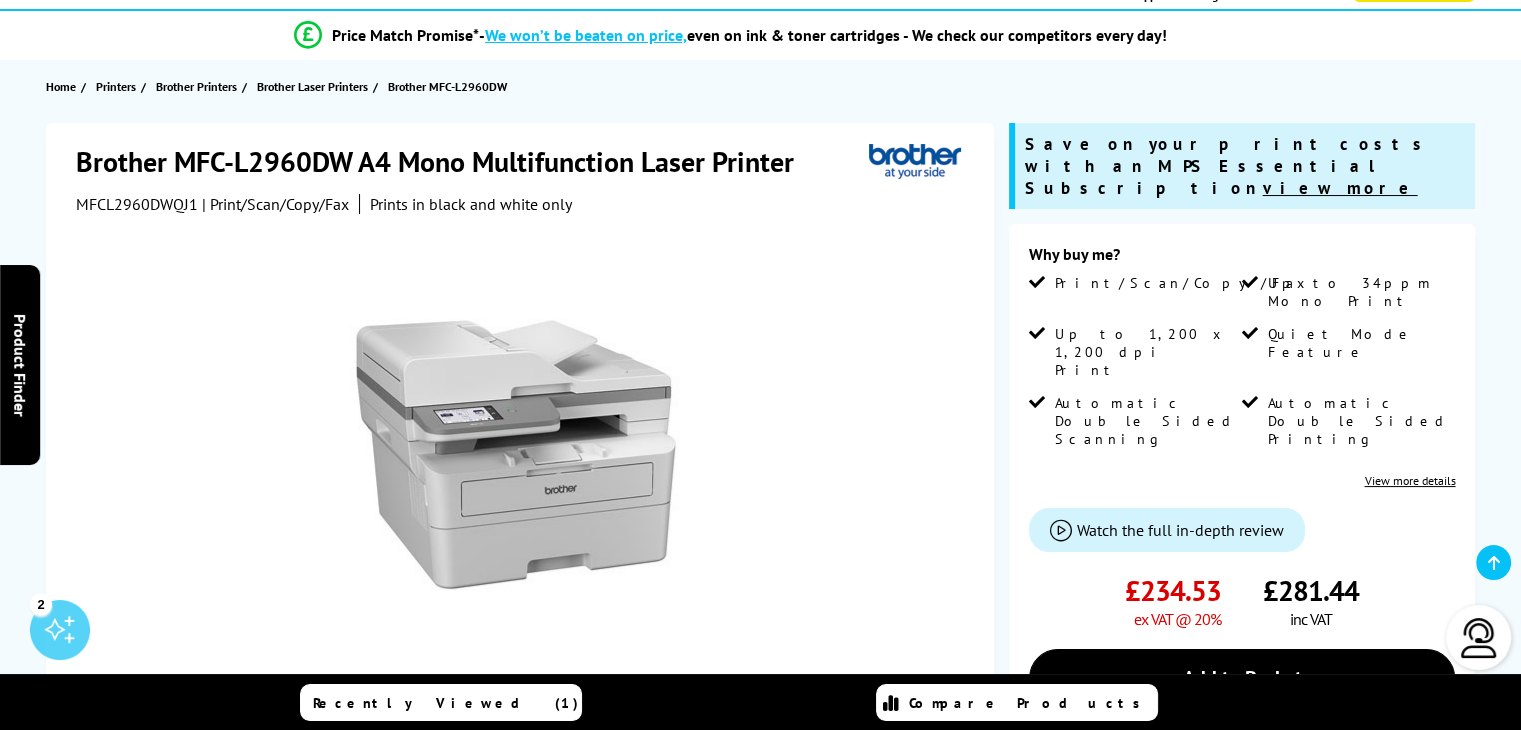 scroll, scrollTop: 149, scrollLeft: 0, axis: vertical 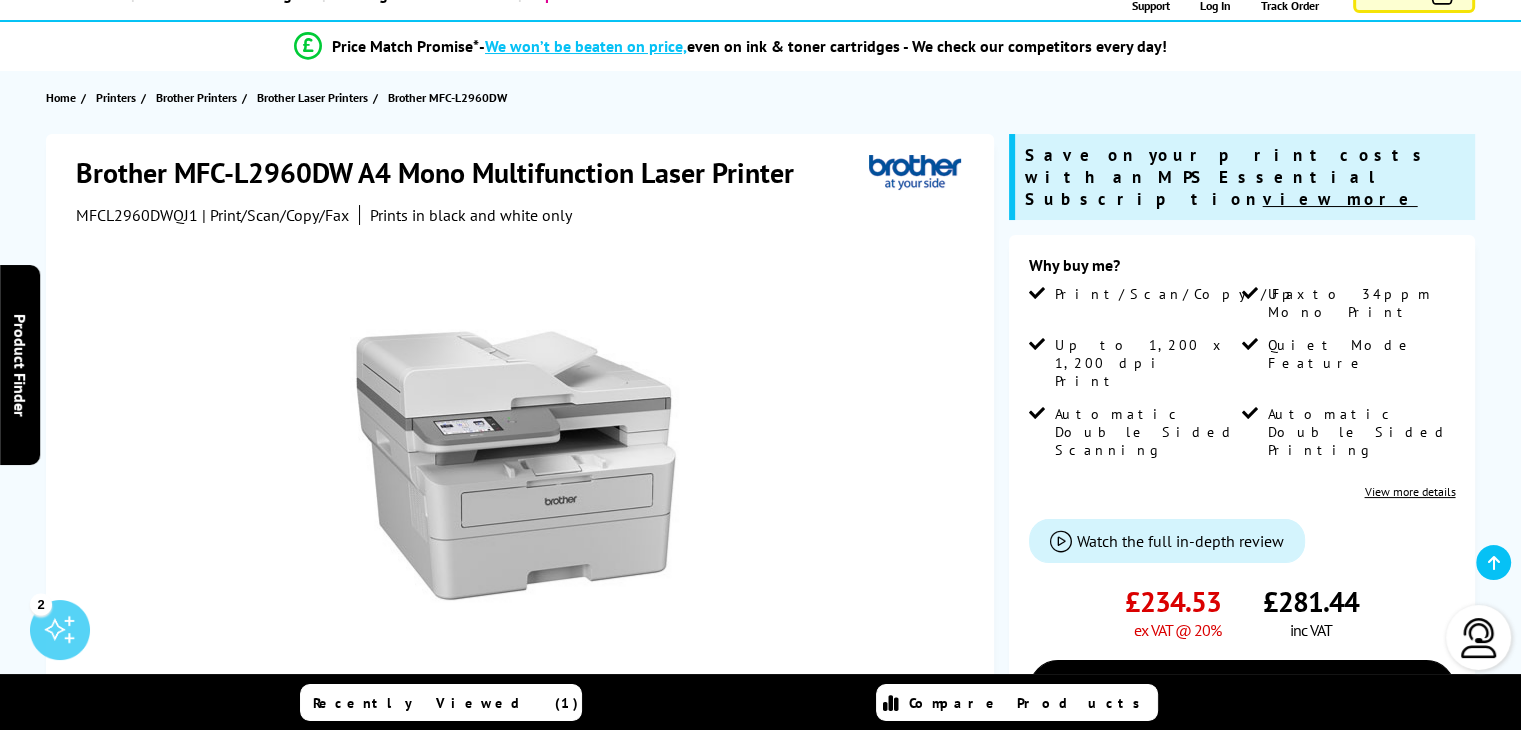 click on "Watch the full in-depth review" at bounding box center [1180, 541] 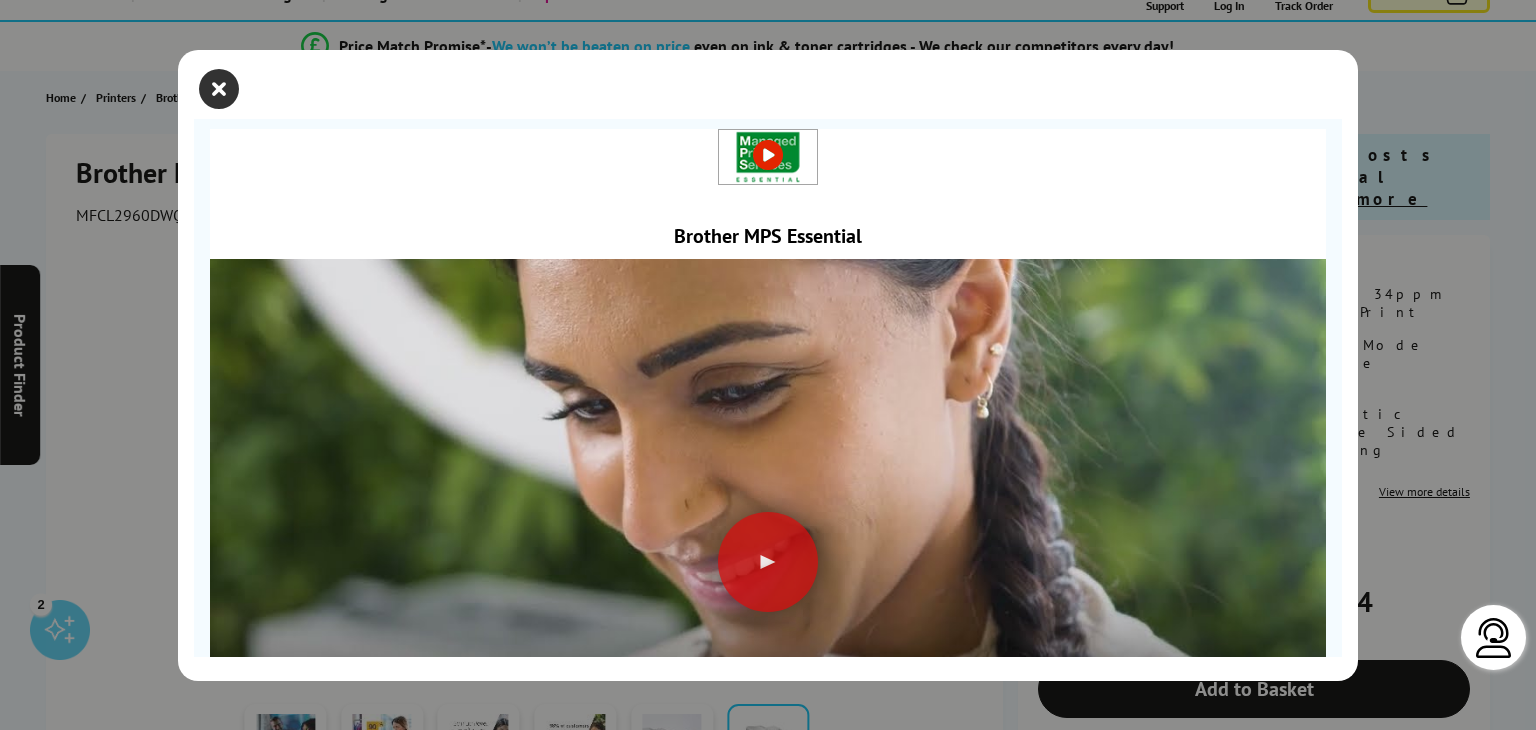 click at bounding box center [219, 89] 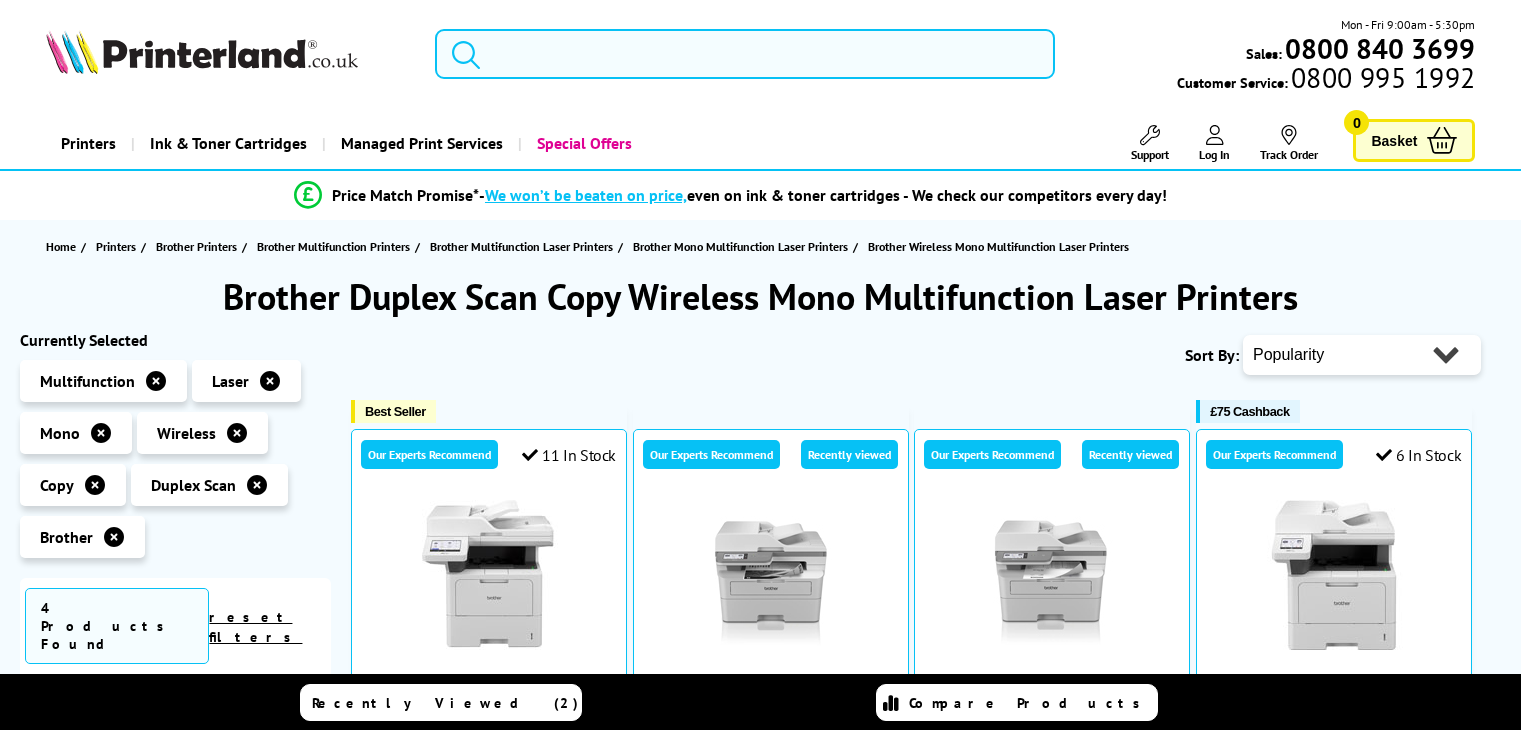 scroll, scrollTop: 244, scrollLeft: 0, axis: vertical 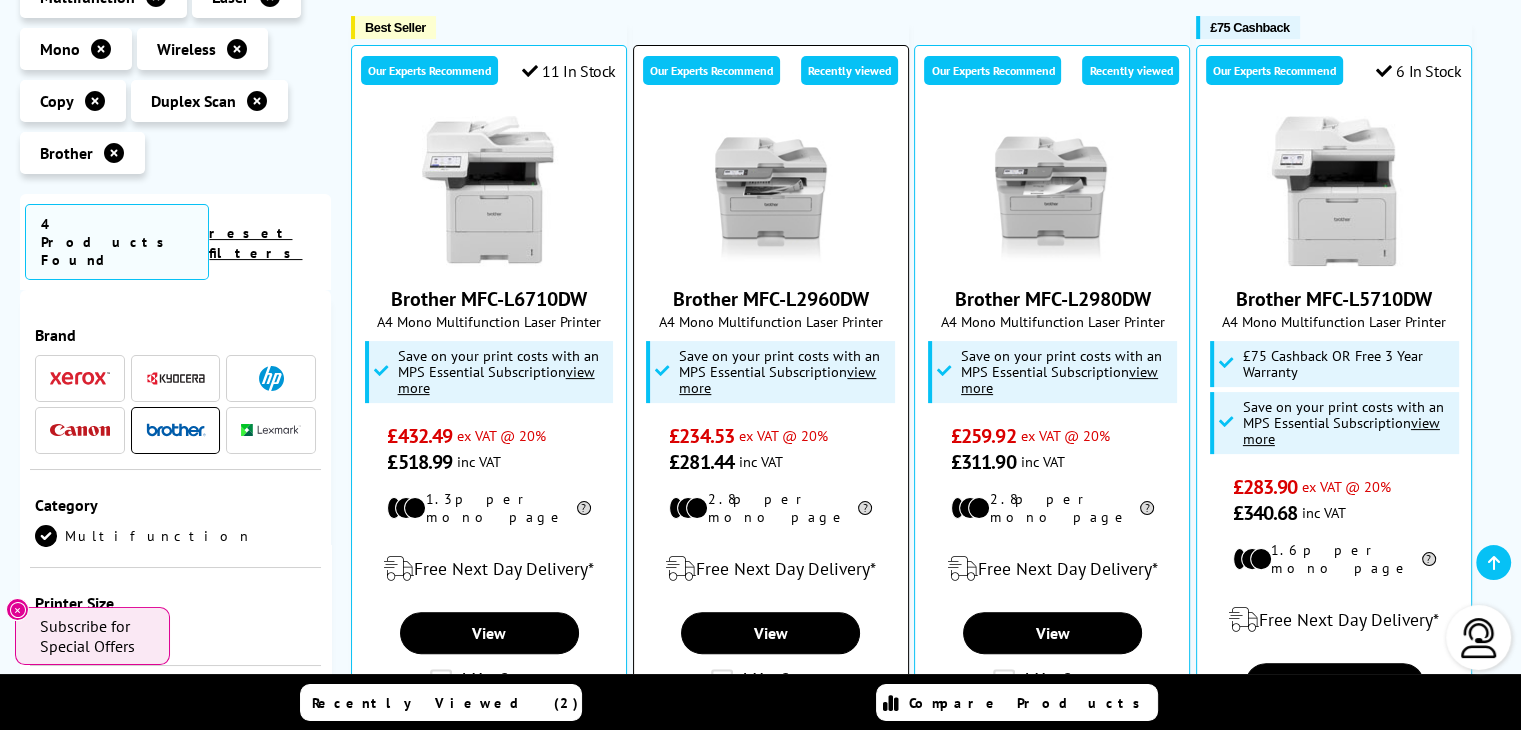 click at bounding box center [771, 191] 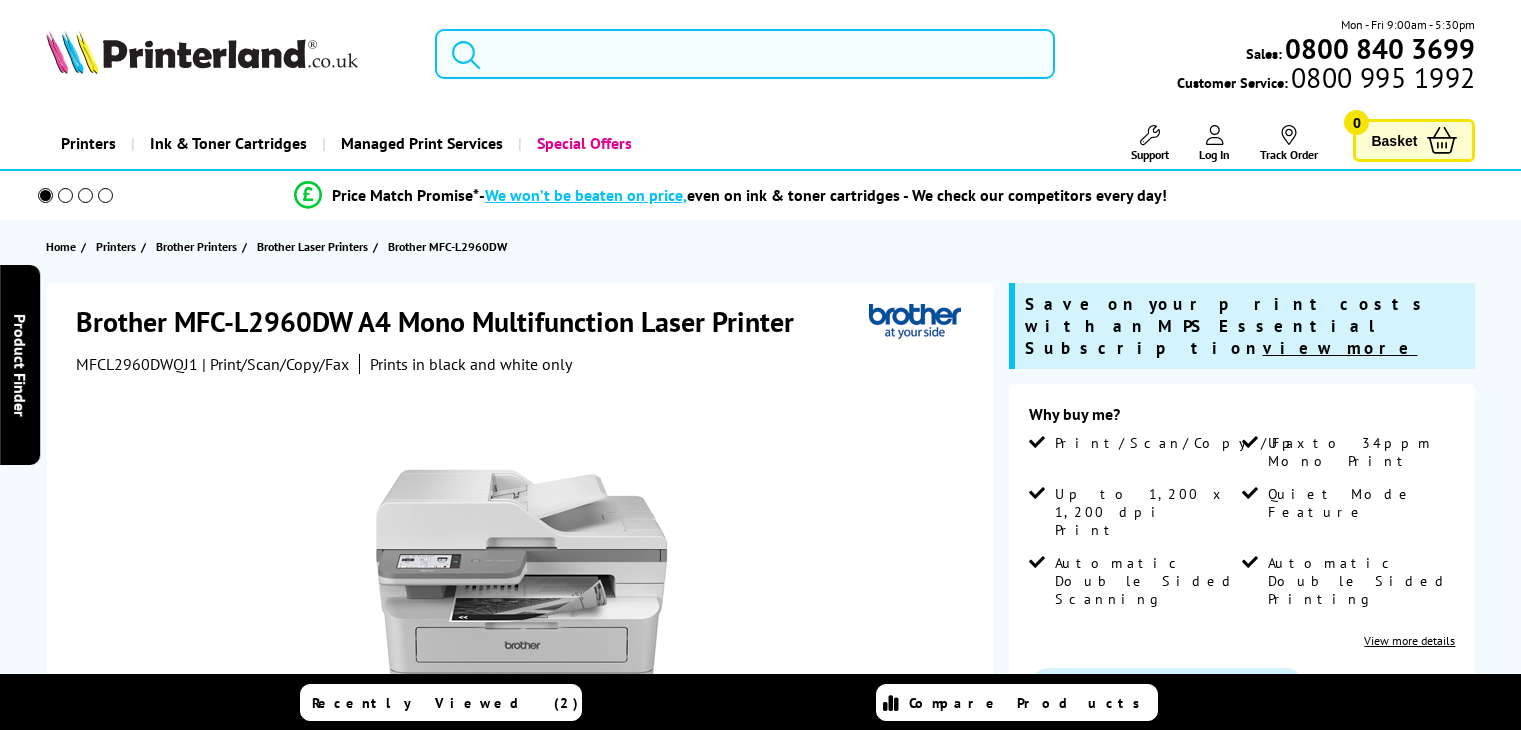 scroll, scrollTop: 0, scrollLeft: 0, axis: both 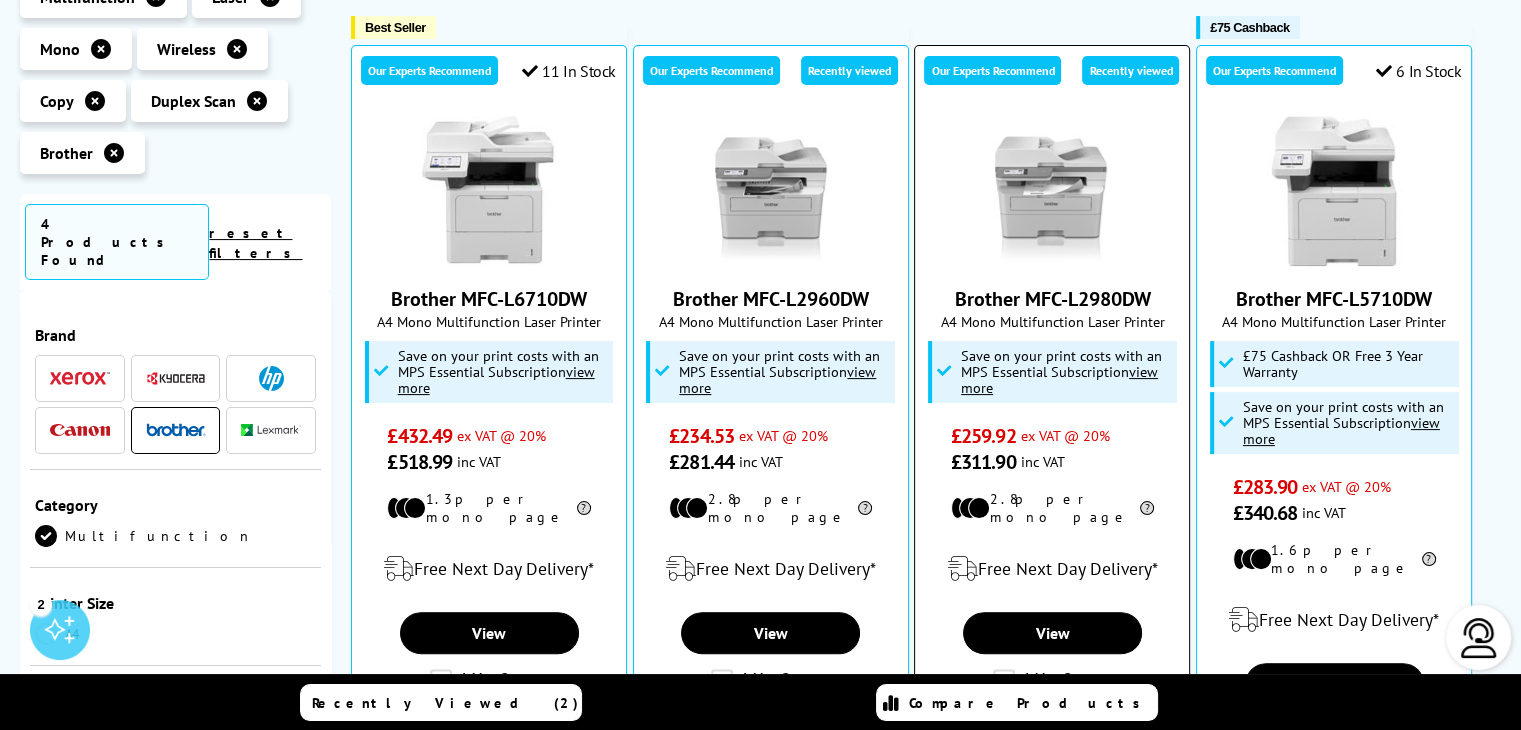 click at bounding box center [1052, 191] 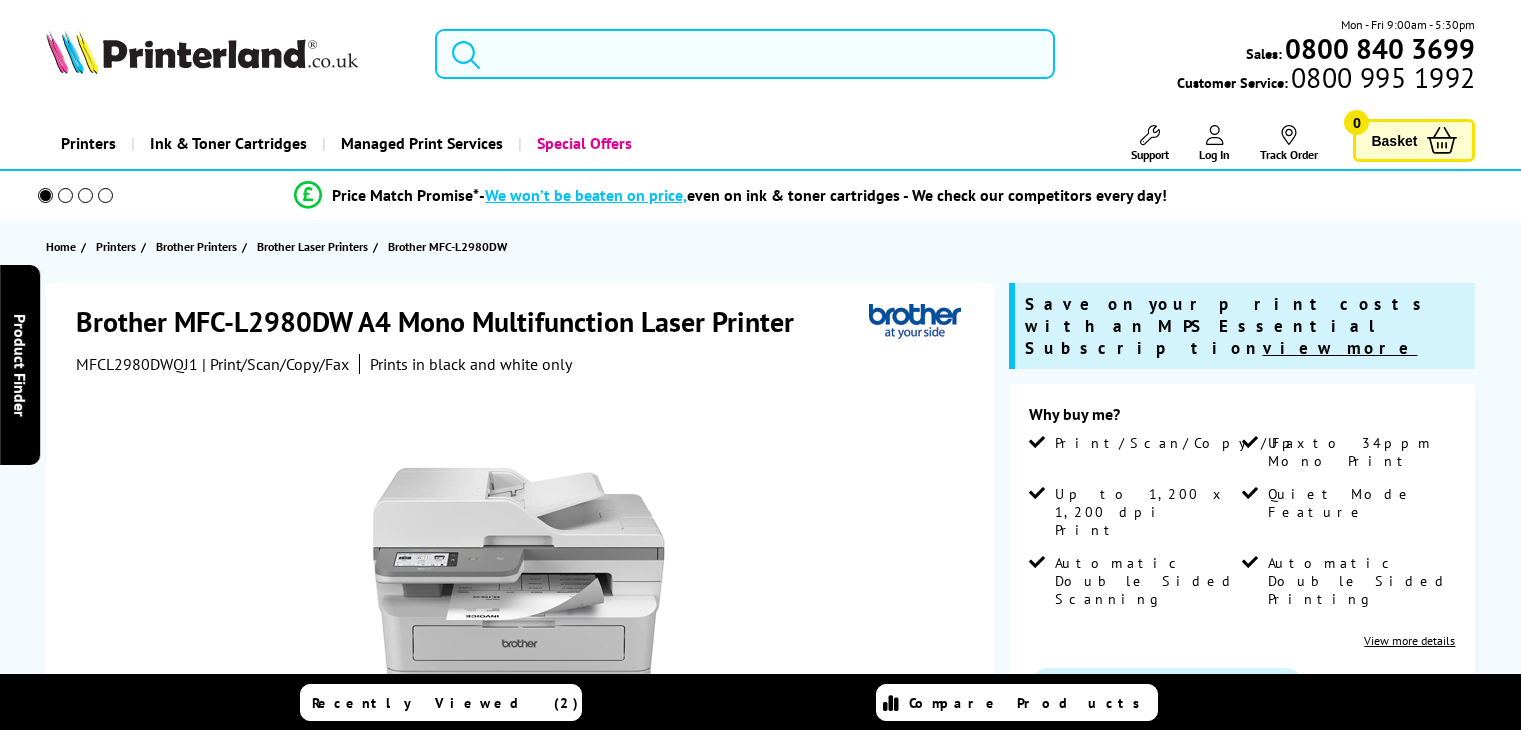 scroll, scrollTop: 0, scrollLeft: 0, axis: both 